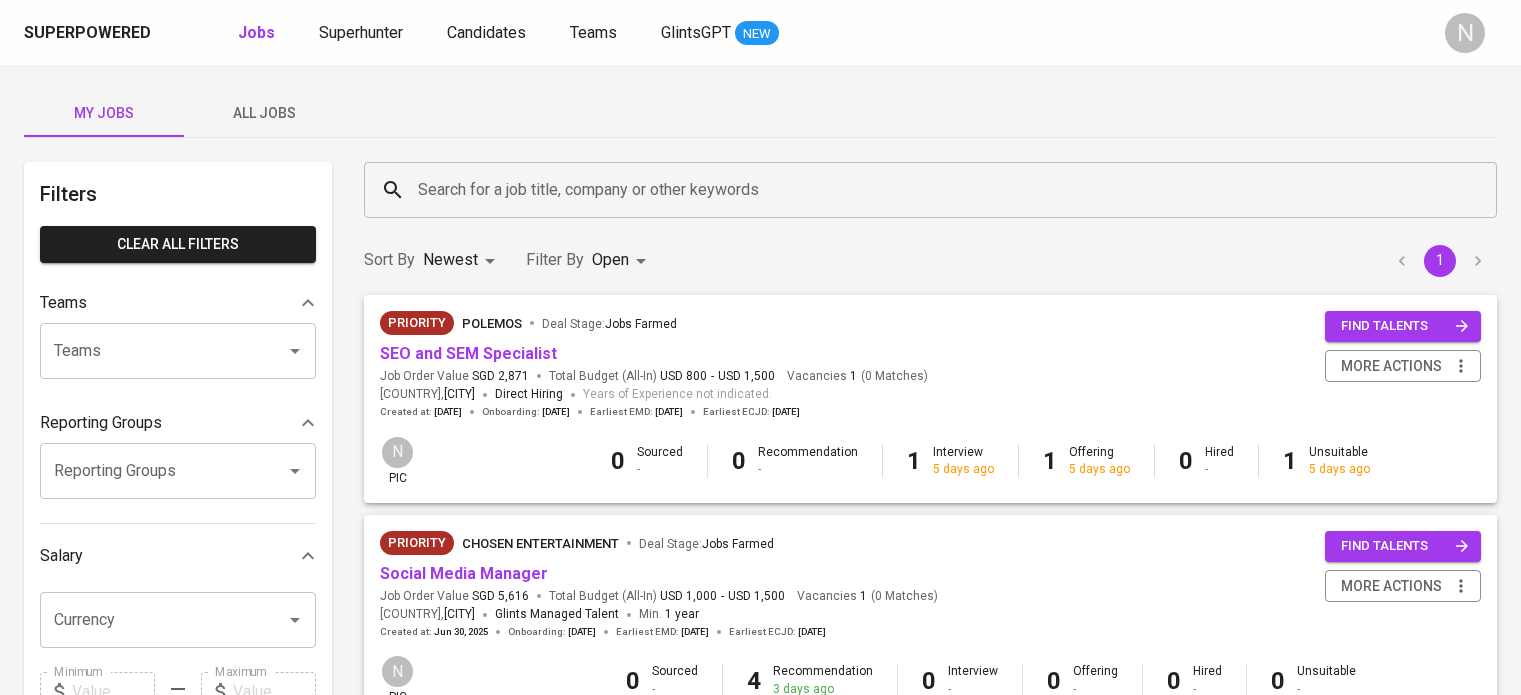 scroll, scrollTop: 0, scrollLeft: 0, axis: both 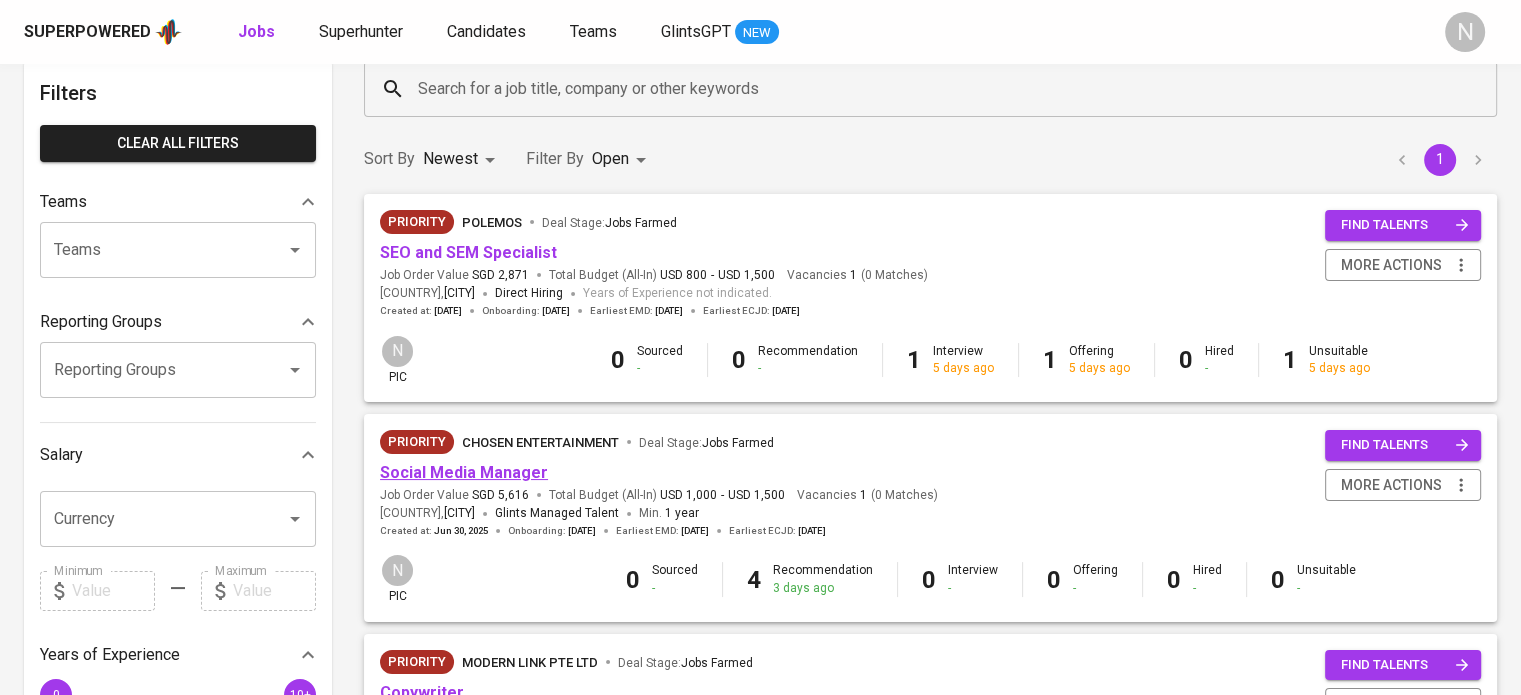 click on "Social Media Manager" at bounding box center [464, 472] 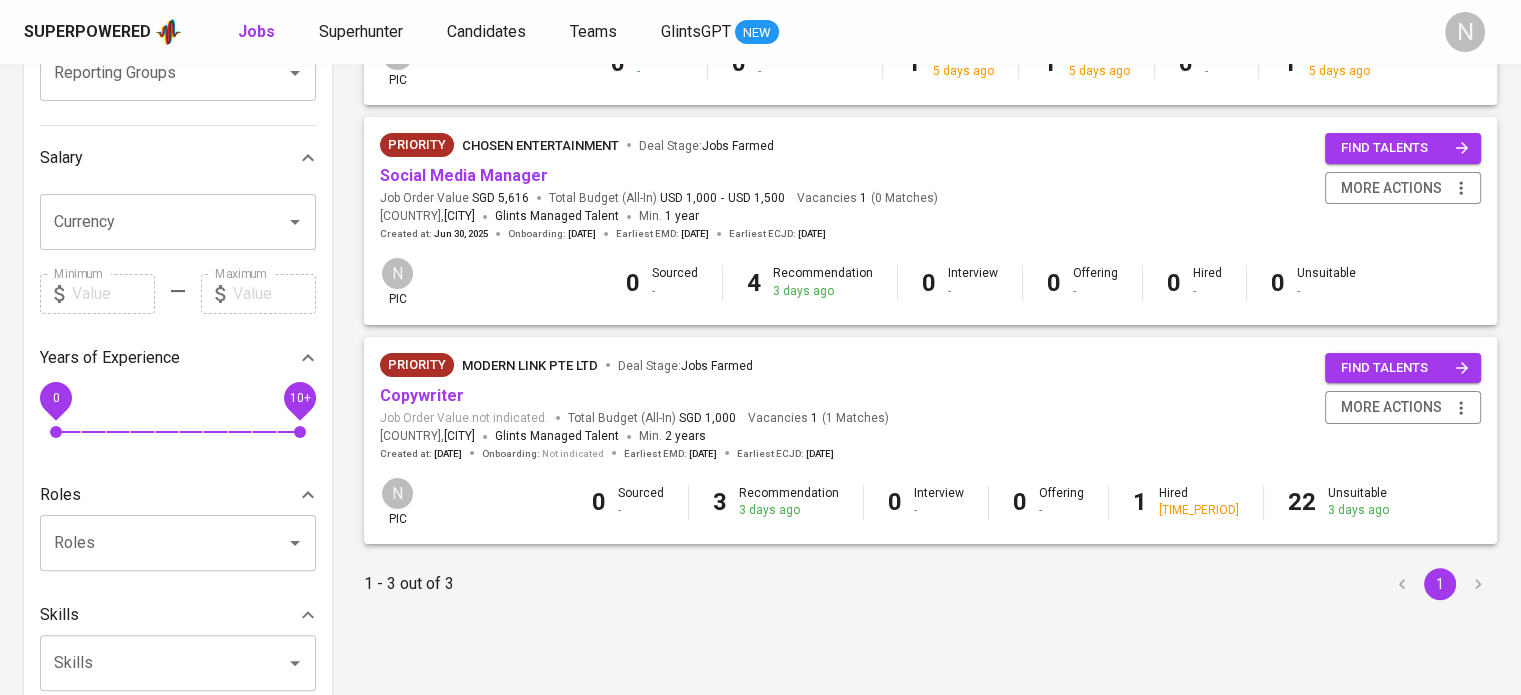 scroll, scrollTop: 400, scrollLeft: 0, axis: vertical 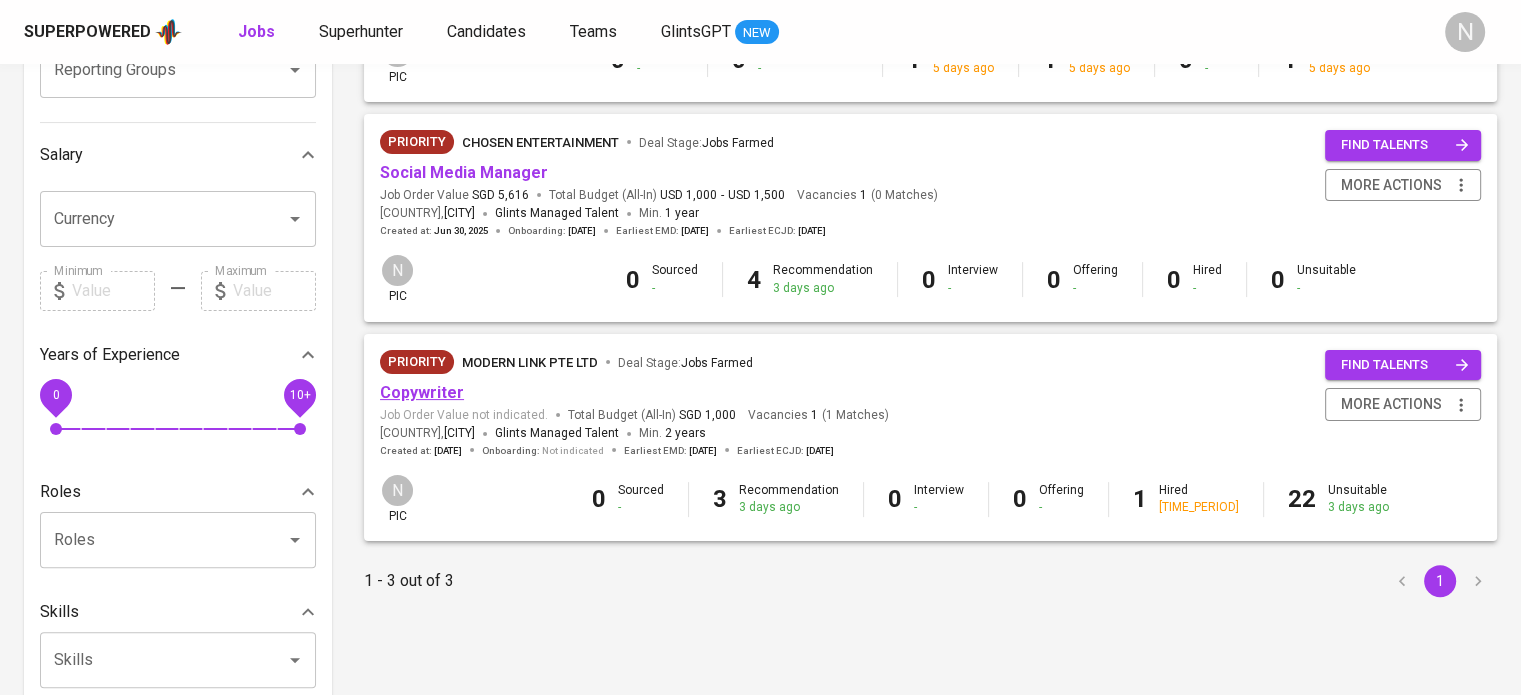 click on "Copywriter" at bounding box center (422, 392) 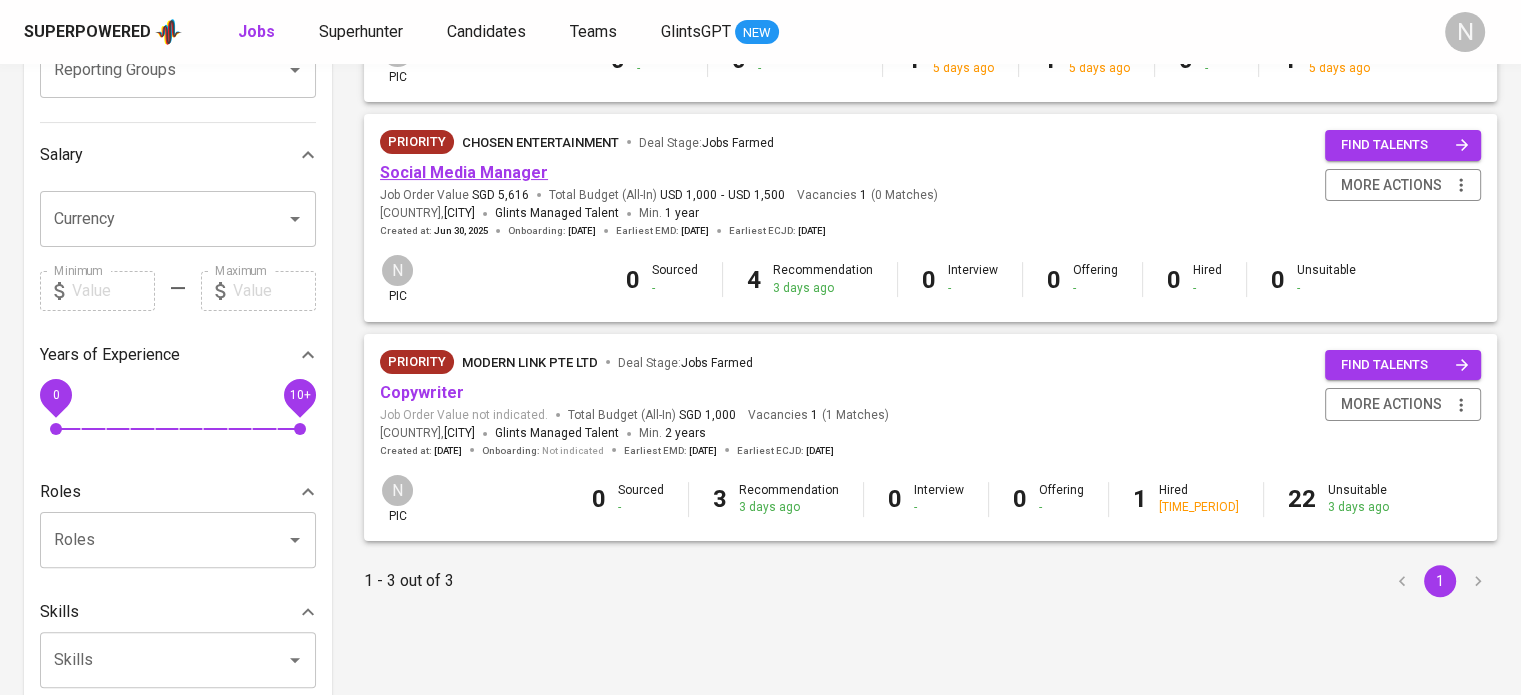 click on "Social Media Manager" at bounding box center [464, 172] 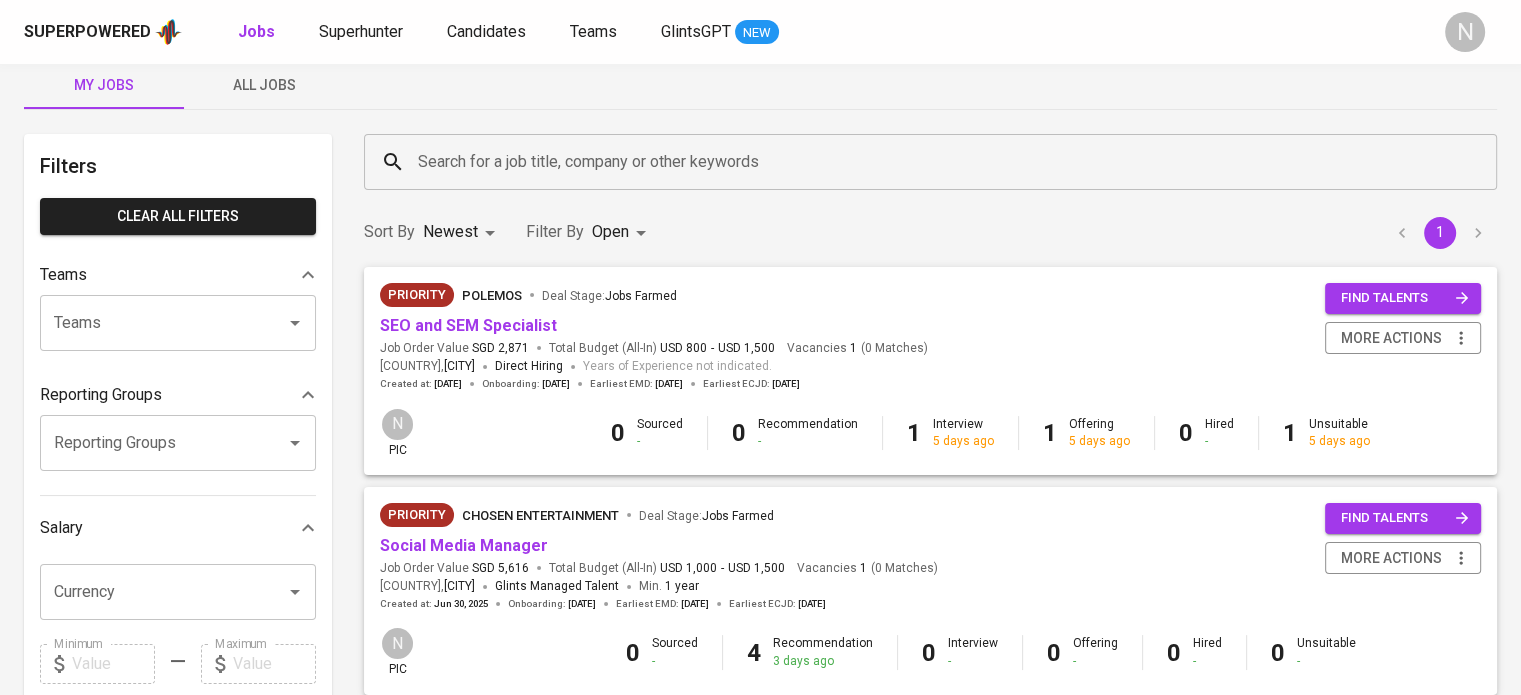 scroll, scrollTop: 0, scrollLeft: 0, axis: both 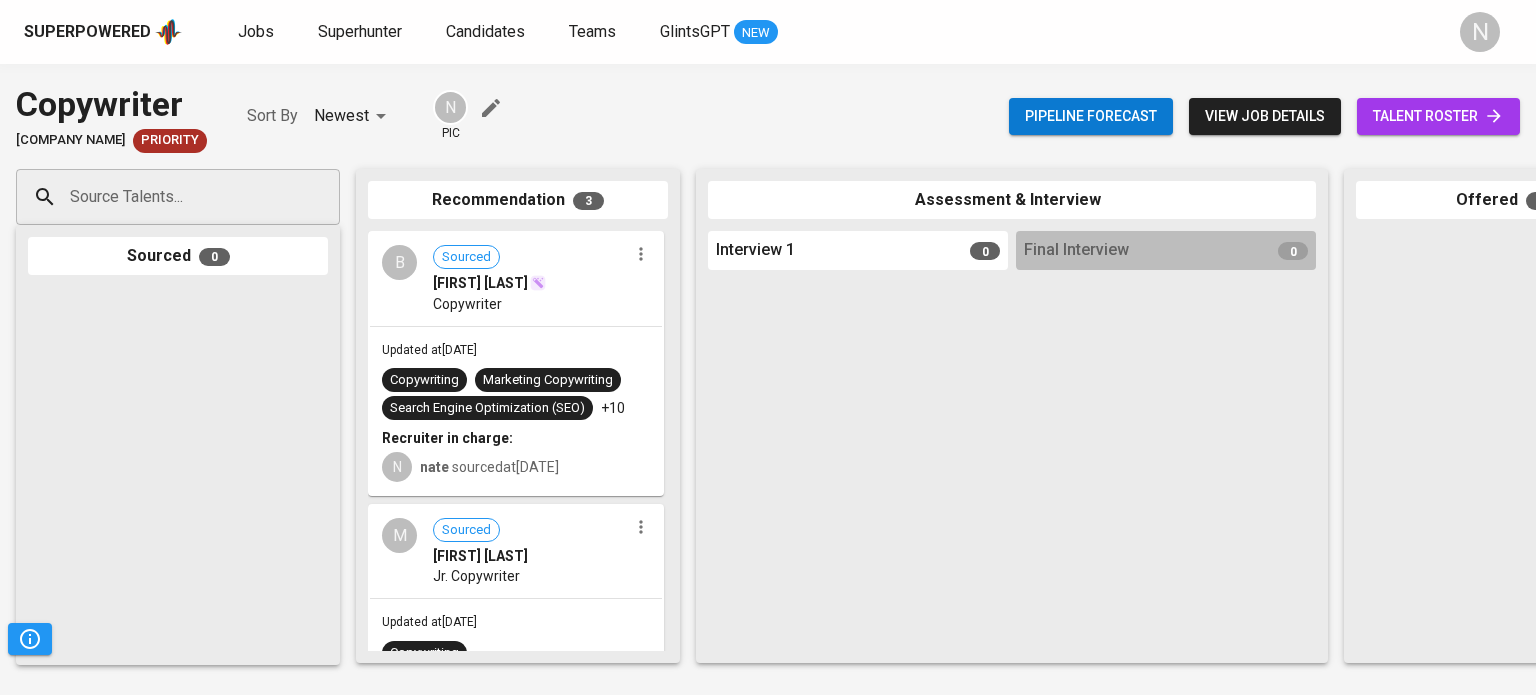 click on "[COMPANY NAME] [ROLE]" at bounding box center [516, 279] 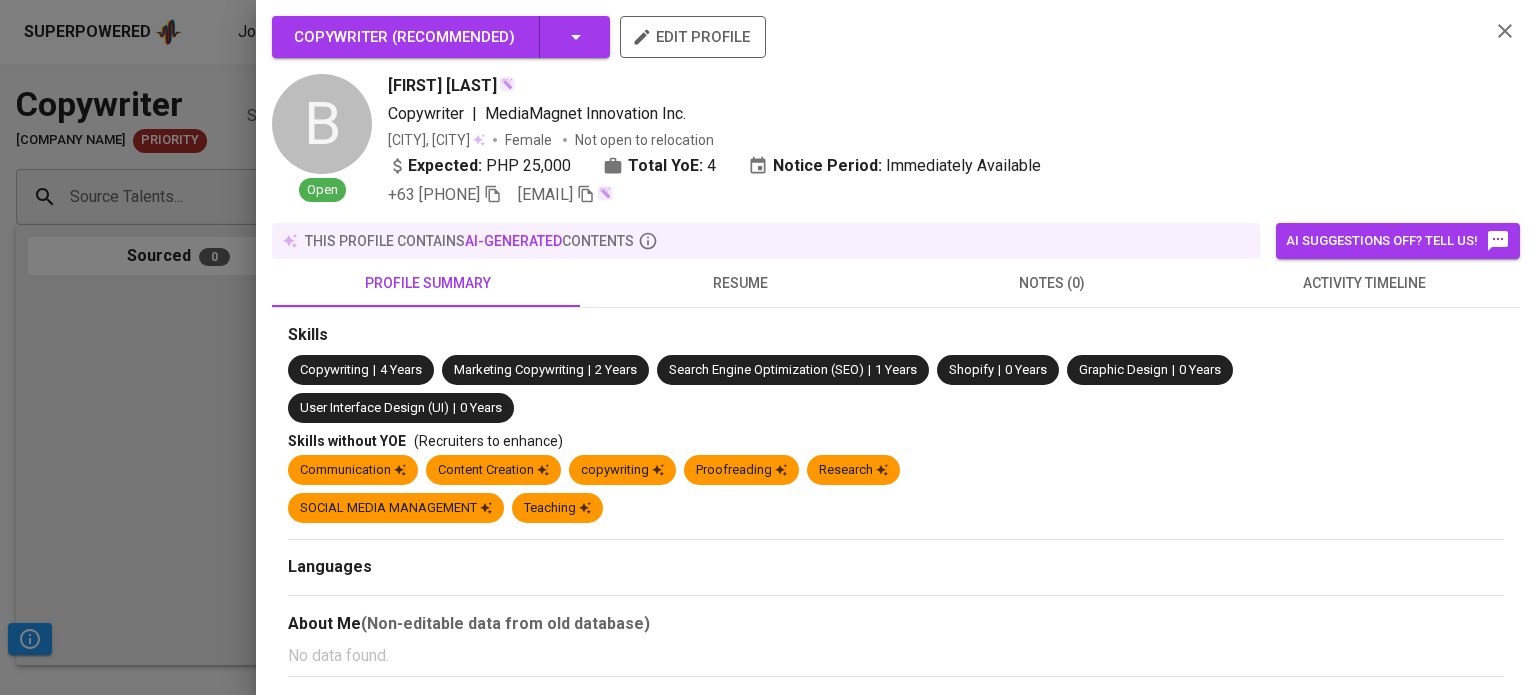 click on "edit profile" at bounding box center [693, 37] 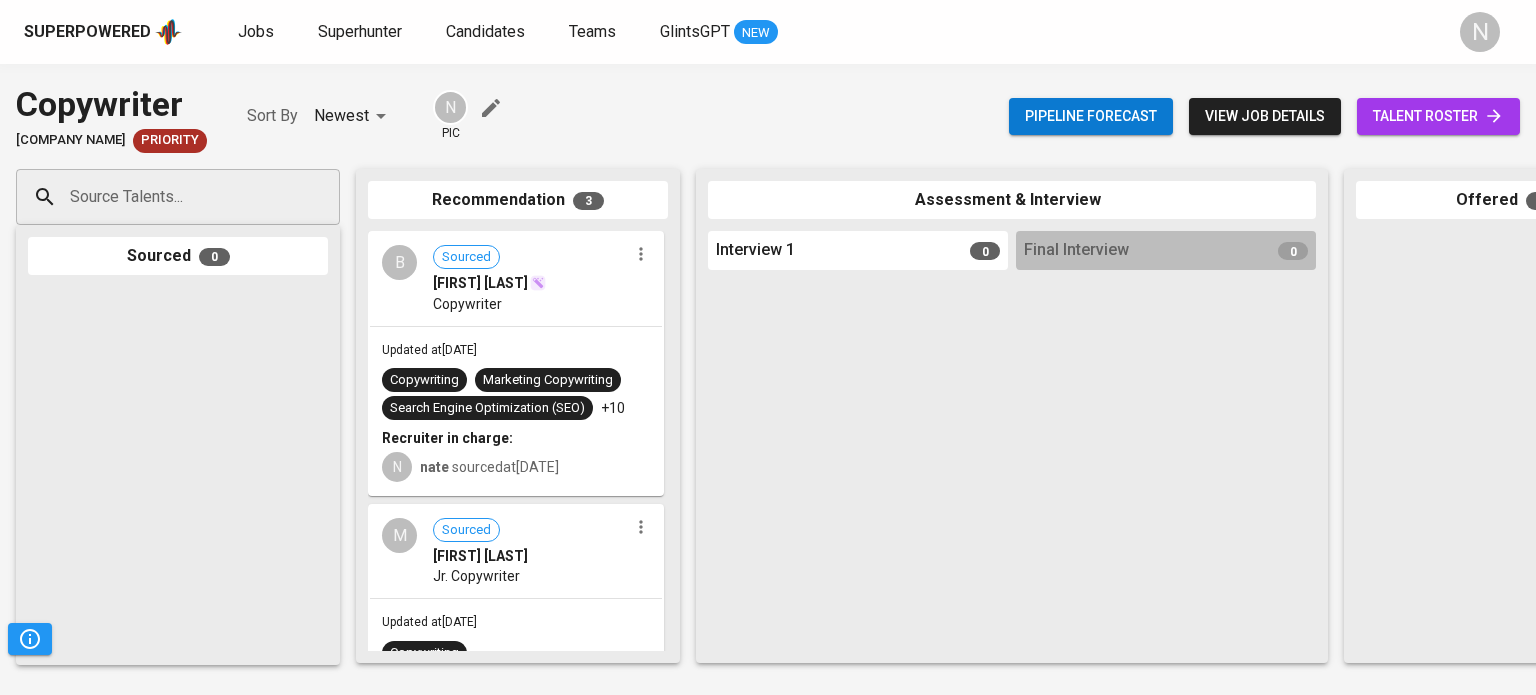 click on "talent roster" at bounding box center (1438, 116) 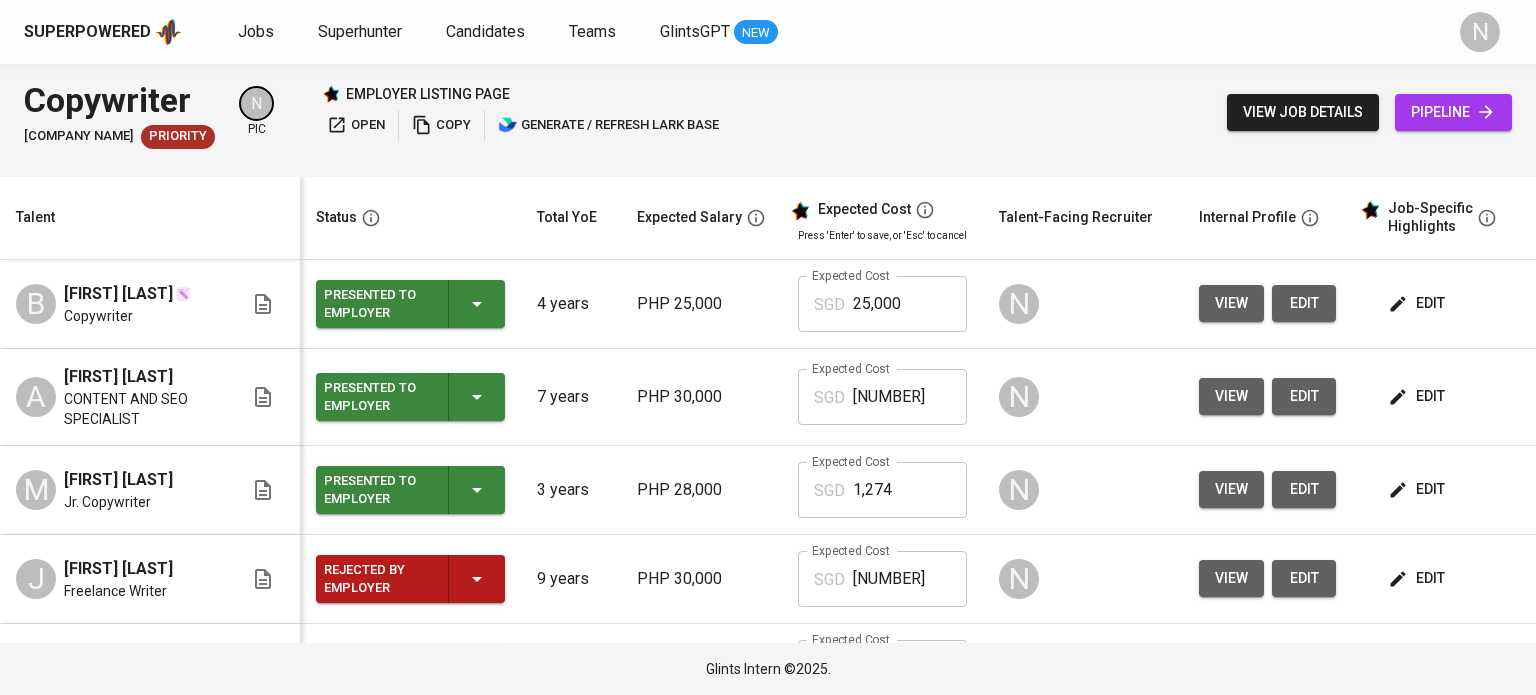 click on "edit" at bounding box center [1418, 303] 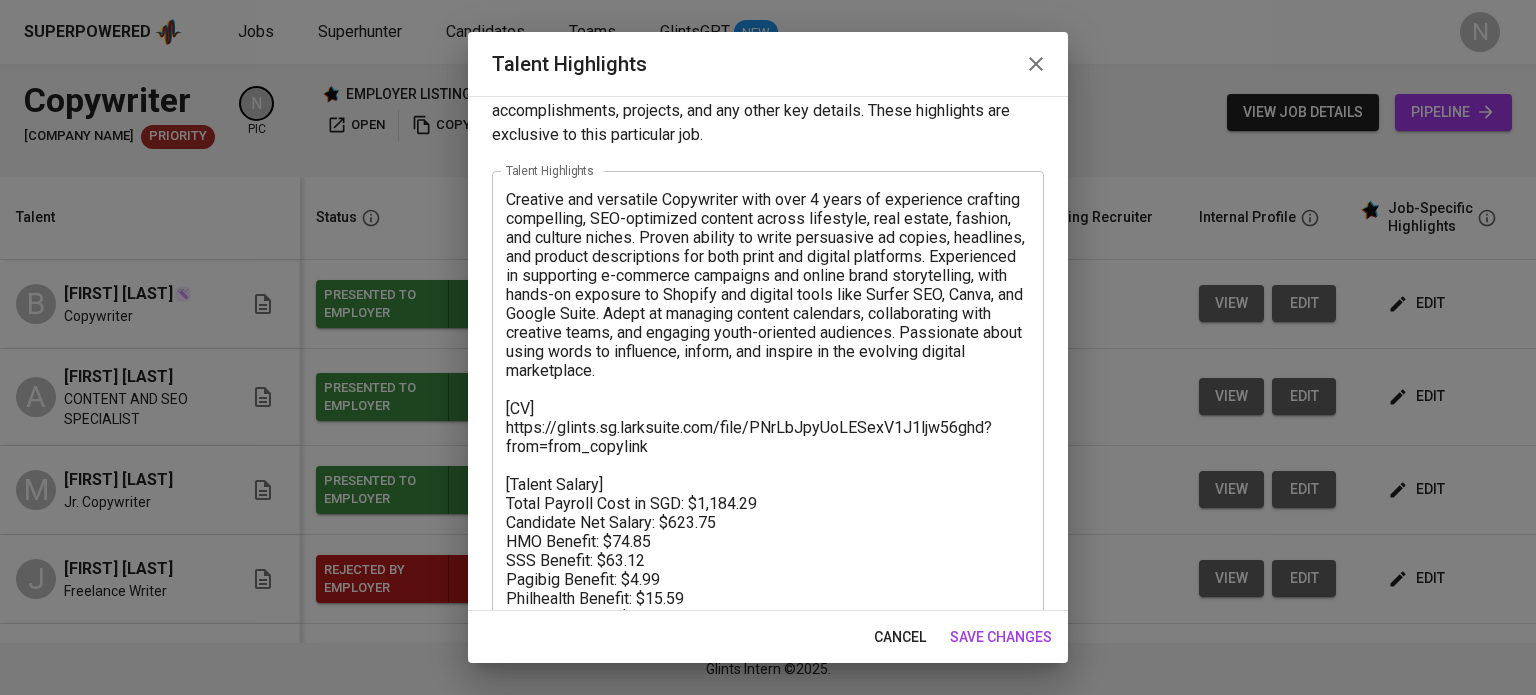 scroll, scrollTop: 108, scrollLeft: 0, axis: vertical 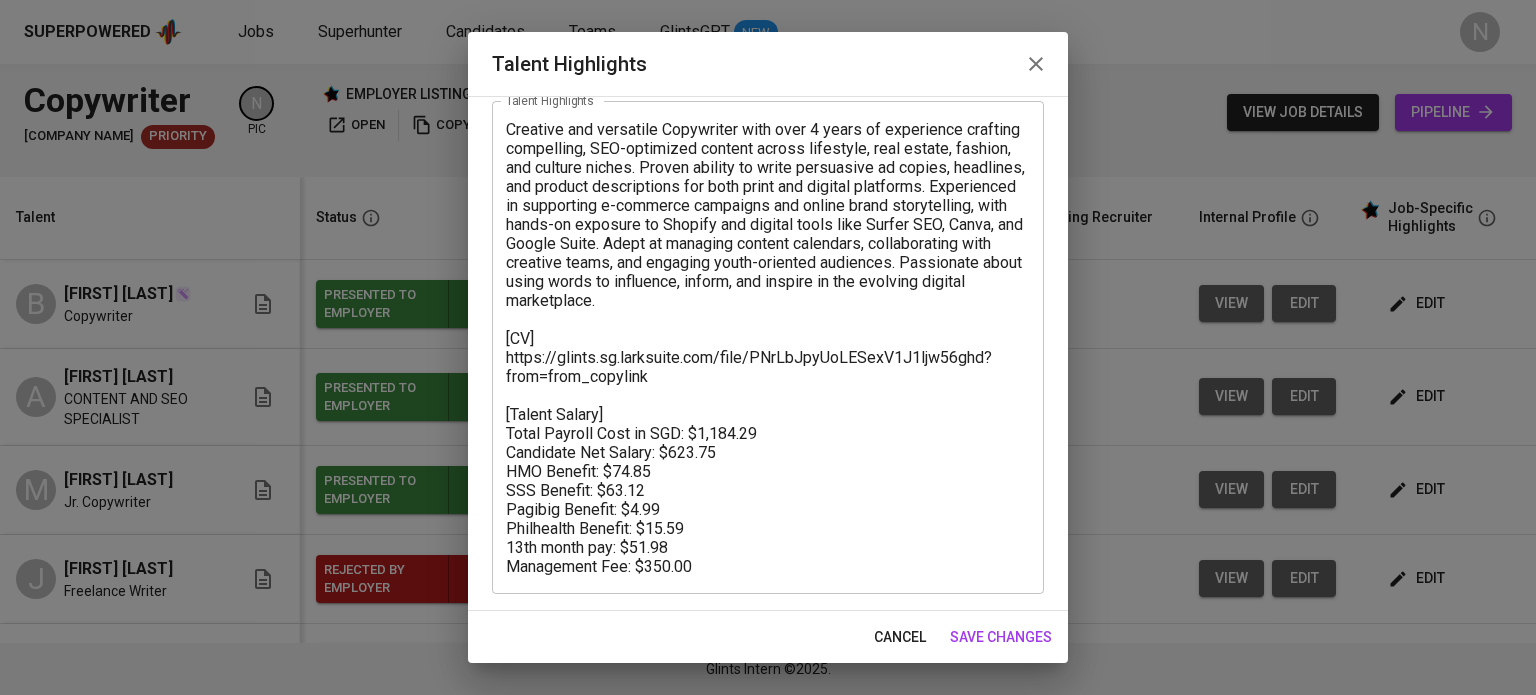 click on "Creative and versatile Copywriter with over 4 years of experience crafting compelling, SEO-optimized content across lifestyle, real estate, fashion, and culture niches. Proven ability to write persuasive ad copies, headlines, and product descriptions for both print and digital platforms. Experienced in supporting e-commerce campaigns and online brand storytelling, with hands-on exposure to Shopify and digital tools like Surfer SEO, Canva, and Google Suite. Adept at managing content calendars, collaborating with creative teams, and engaging youth-oriented audiences. Passionate about using words to influence, inform, and inspire in the evolving digital marketplace.
[CV]
https://glints.sg.larksuite.com/file/PNrLbJpyUoLESexV1J1ljw56ghd?from=from_copylink
[Talent Salary]
Total Payroll Cost in SGD: $1,184.29
Candidate Net Salary: $623.75
HMO Benefit: $74.85
SSS Benefit: $63.12
Pagibig Benefit: $4.99
Philhealth Benefit: $15.59
13th month pay: $51.98
Management Fee: $350.00" at bounding box center (768, 348) 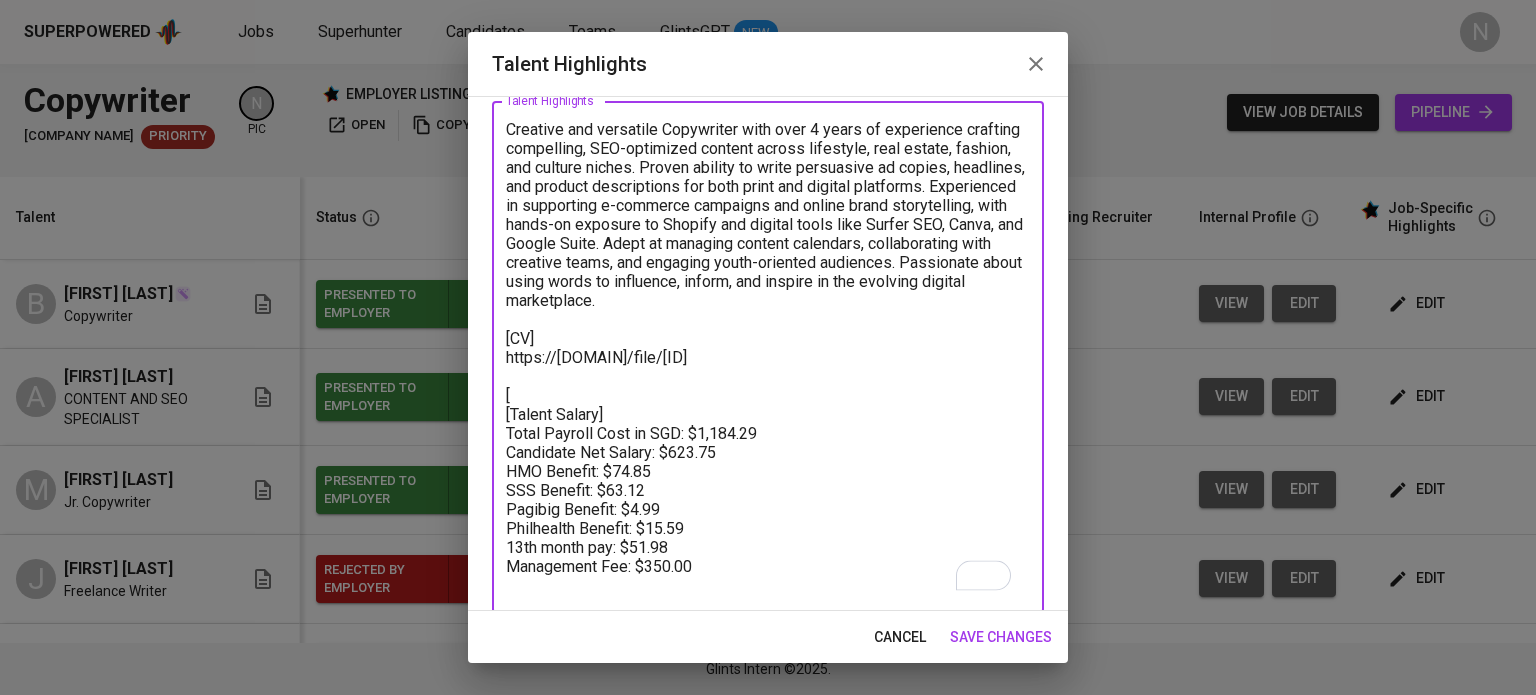 scroll, scrollTop: 108, scrollLeft: 0, axis: vertical 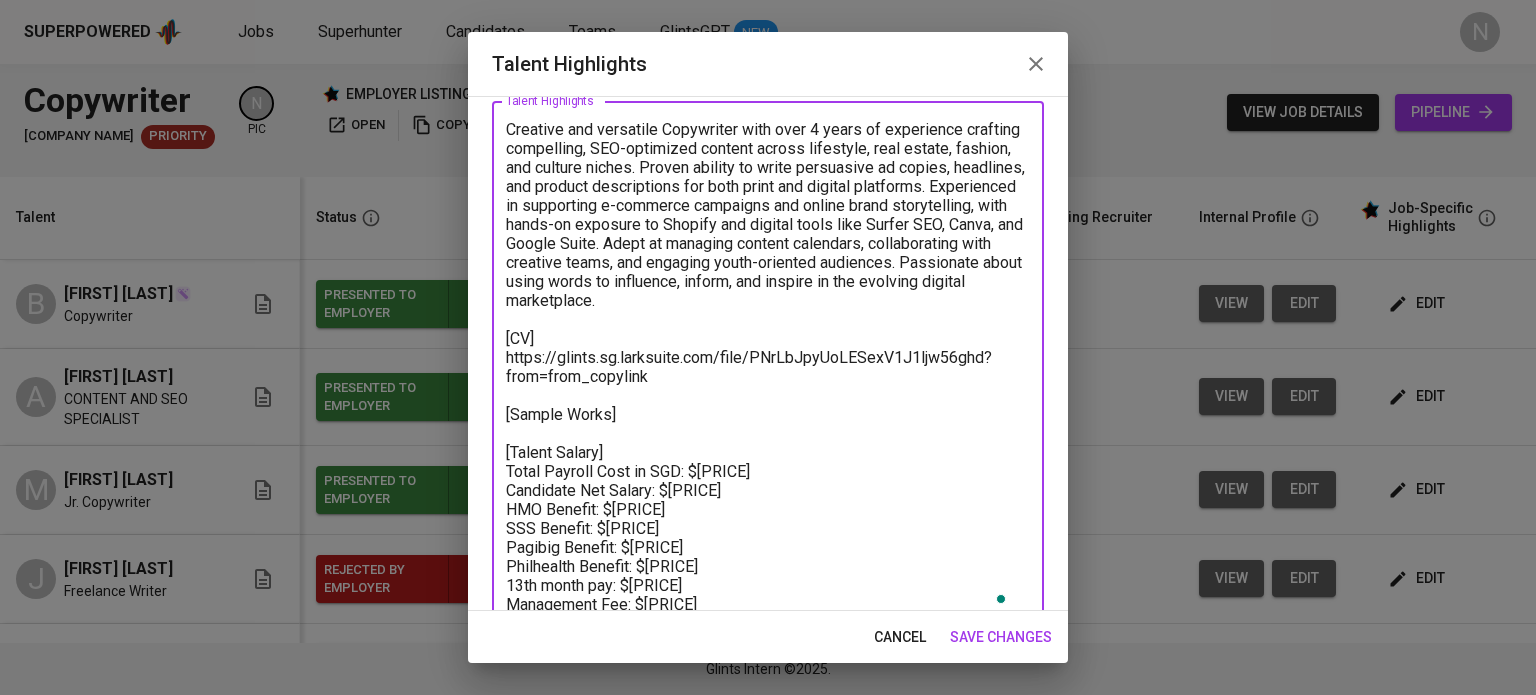 paste on "https://docs.google.com/document/d/1Qk5BPVK0Sokf-4StXsC068PpvnD8oqgf6Zm5jpJD6ts/edit?usp=drivesdk" 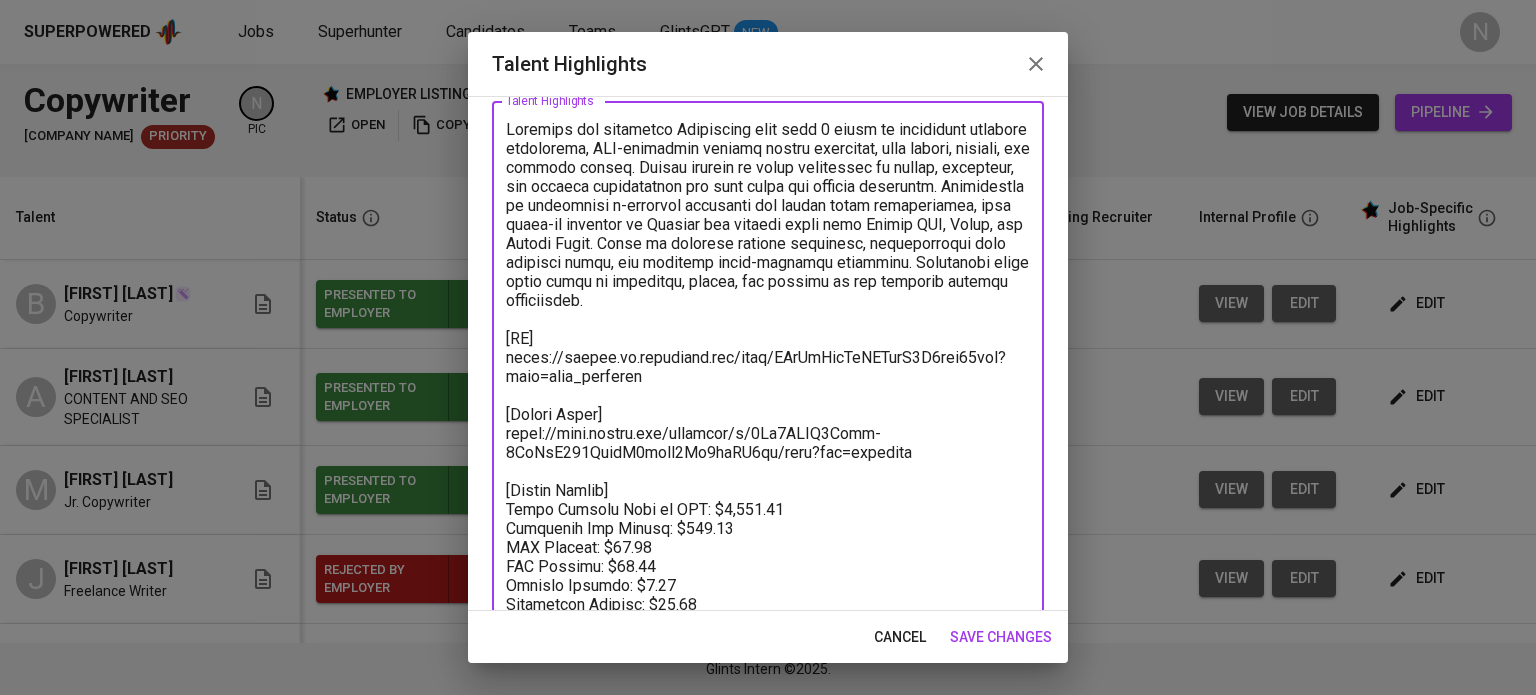 type on "Creative and versatile Copywriter with over 4 years of experience crafting compelling, SEO-optimized content across lifestyle, real estate, fashion, and culture niches. Proven ability to write persuasive ad copies, headlines, and product descriptions for both print and digital platforms. Experienced in supporting e-commerce campaigns and online brand storytelling, with hands-on exposure to Shopify and digital tools like Surfer SEO, Canva, and Google Suite. Adept at managing content calendars, collaborating with creative teams, and engaging youth-oriented audiences. Passionate about using words to influence, inform, and inspire in the evolving digital marketplace.
[CV]
https://glints.sg.larksuite.com/file/PNrLbJpyUoLESexV1J1ljw56ghd?from=from_copylink
[Sample Works]
https://docs.google.com/document/d/1Qk5BPVK0Sokf-4StXsC068PpvnD8oqgf6Zm5jpJD6ts/edit?usp=drivesdk
[Talent Salary]
Total Payroll Cost in SGD: $1,184.29
Candidate Net Salary: $623.75
HMO Benefit: $74.85
SSS Benefit: $63.12
Pagibig Benefit: $4.9..." 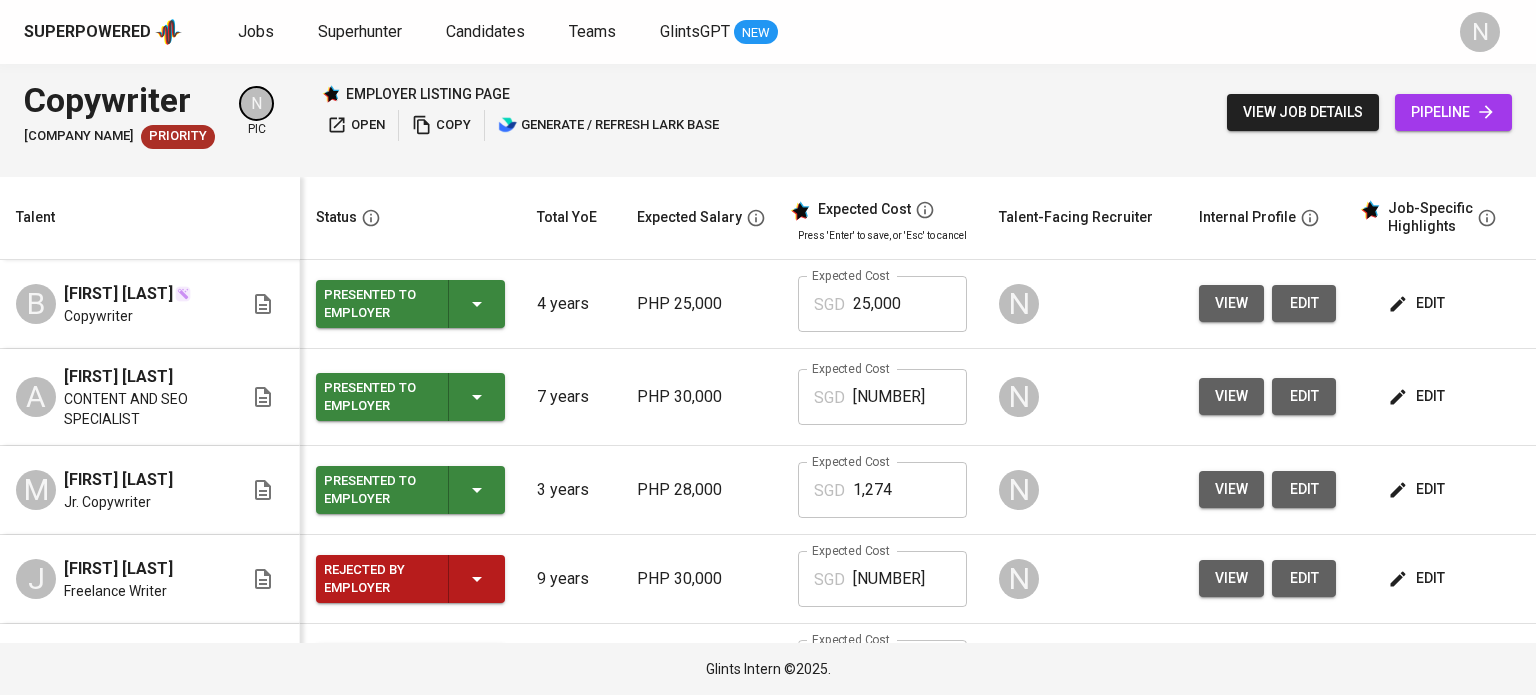 click on "edit" at bounding box center (1418, 396) 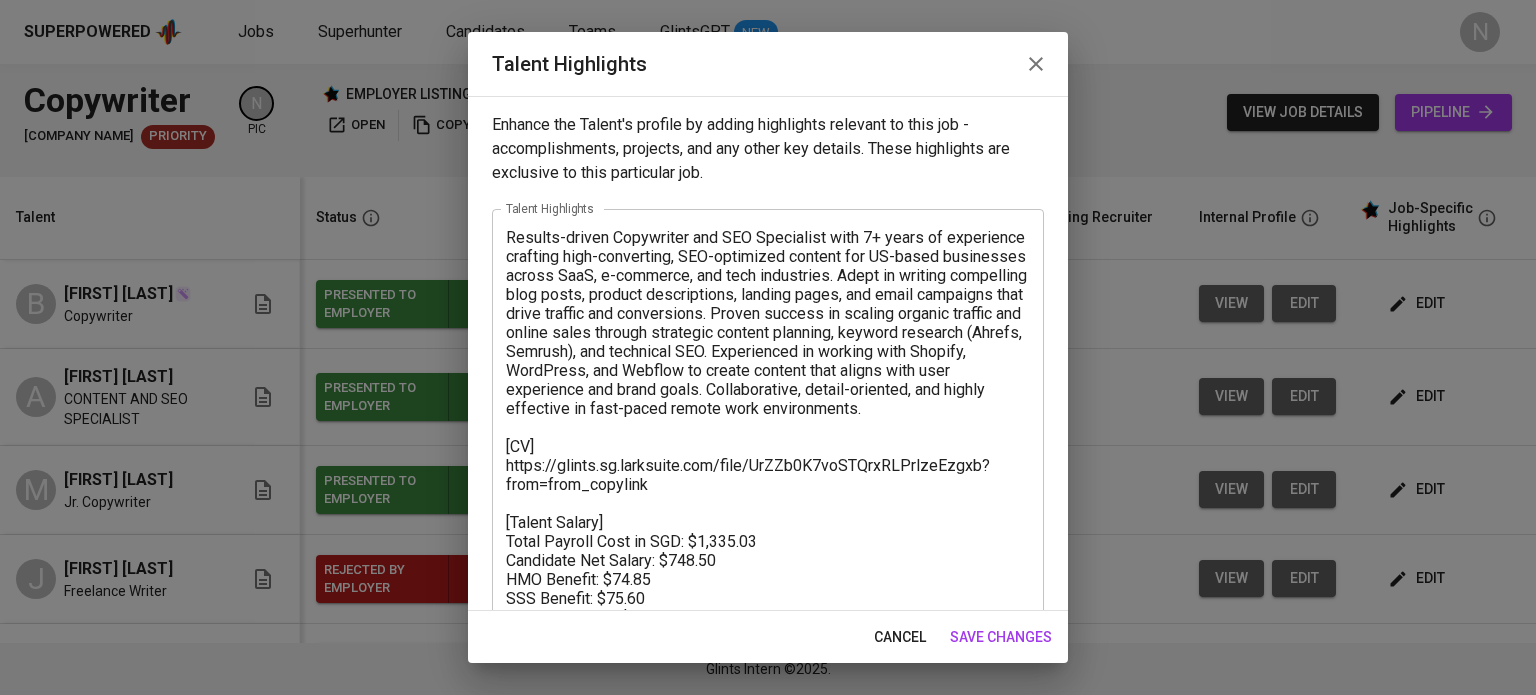 click on "Results-driven Copywriter and SEO Specialist with 7+ years of experience crafting high-converting, SEO-optimized content for US-based businesses across SaaS, e-commerce, and tech industries. Adept in writing compelling blog posts, product descriptions, landing pages, and email campaigns that drive traffic and conversions. Proven success in scaling organic traffic and online sales through strategic content planning, keyword research (Ahrefs, Semrush), and technical SEO. Experienced in working with Shopify, WordPress, and Webflow to create content that aligns with user experience and brand goals. Collaborative, detail-oriented, and highly effective in fast-paced remote work environments.
[CV]
https://glints.sg.larksuite.com/file/UrZZb0K7voSTQrxRLPrlzeEzgxb?from=from_copylink
[Talent Salary]
Total Payroll Cost in SGD: $1,335.03
Candidate Net Salary: $748.50
HMO Benefit: $74.85
SSS Benefit: $75.60
Pagibig Benefit: $4.99
Philhealth Benefit: $18.71
13th month pay: $62.38
Management Fee: $350.00" at bounding box center [768, 465] 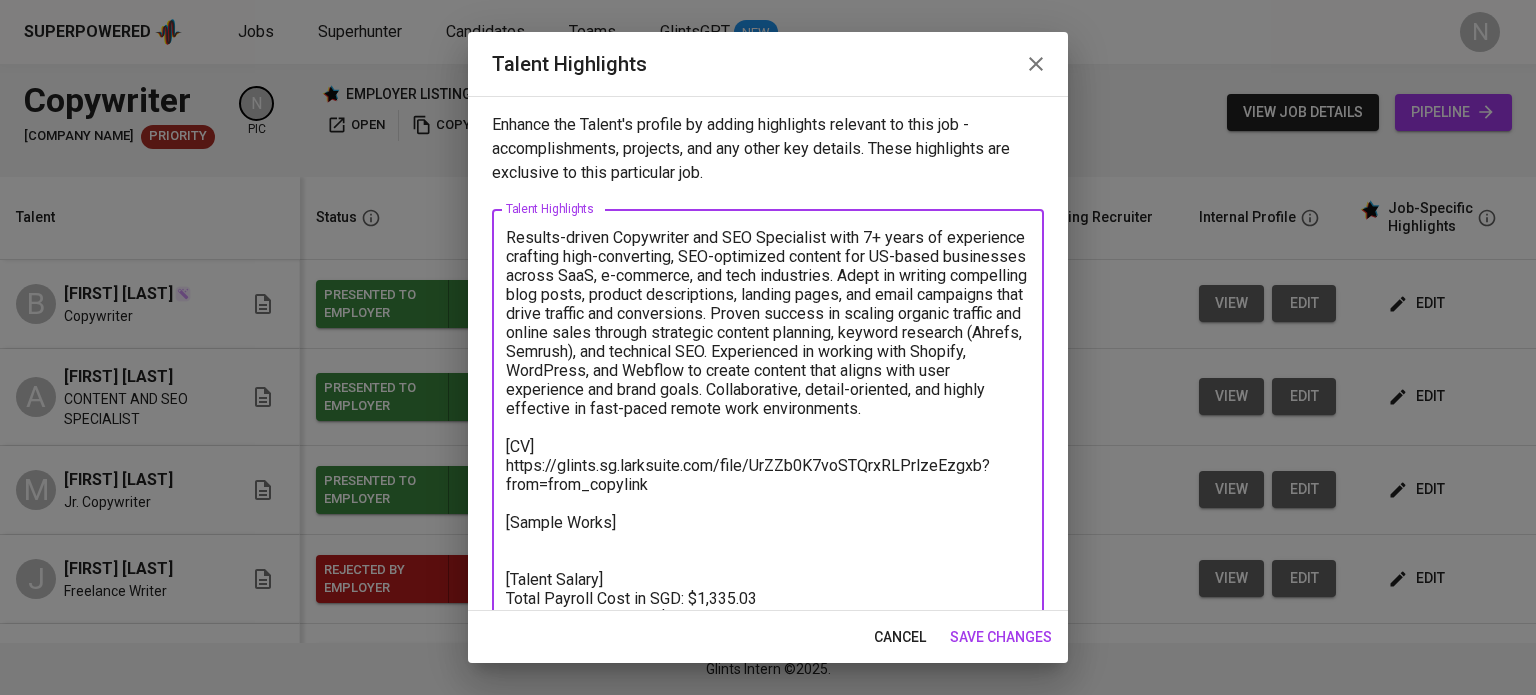 paste on "https://play.ht/blog/how-to-choose-the-best-ivr-voice/
https://play.ht/blog/voice-cloning-your-ultimate-guide-to-cloning-your-voice-with-ai/
https://play.ht/blog/ivr-design-guide/" 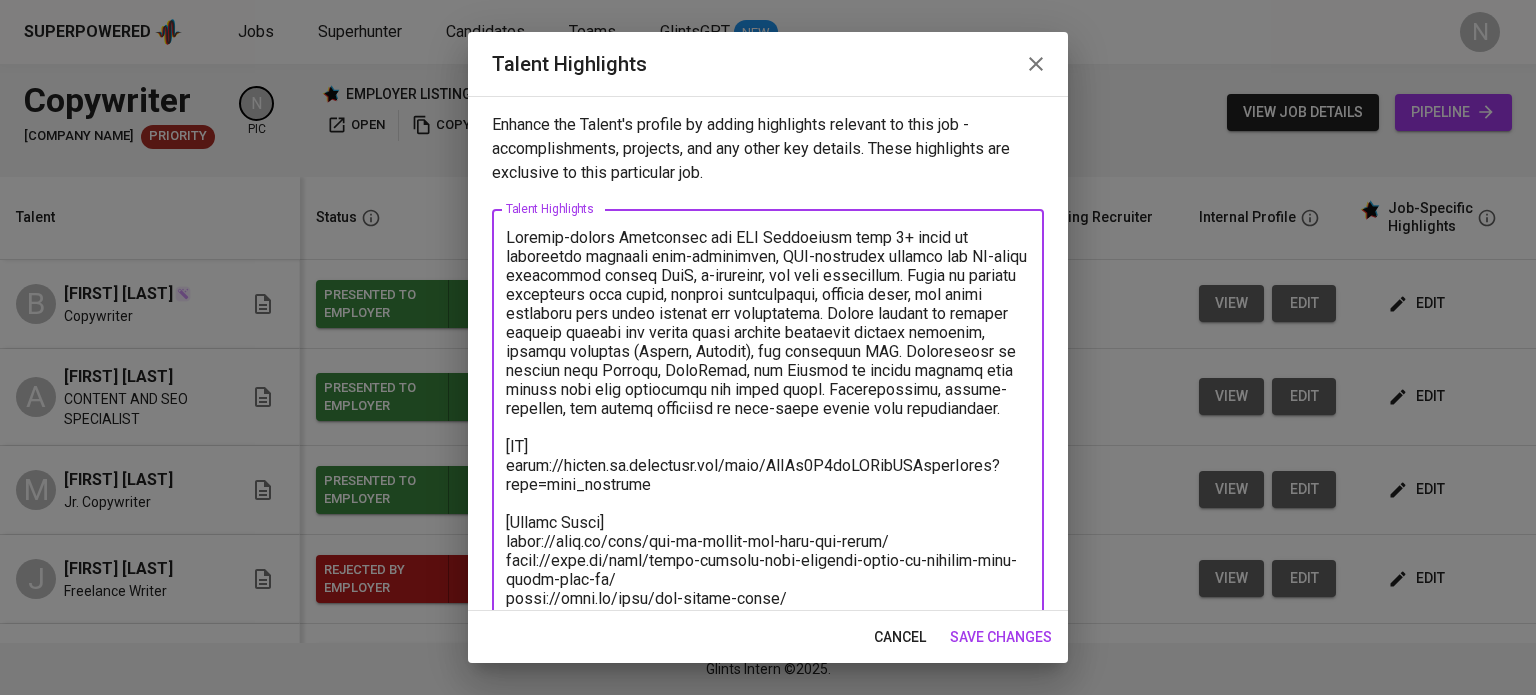 scroll, scrollTop: 32, scrollLeft: 0, axis: vertical 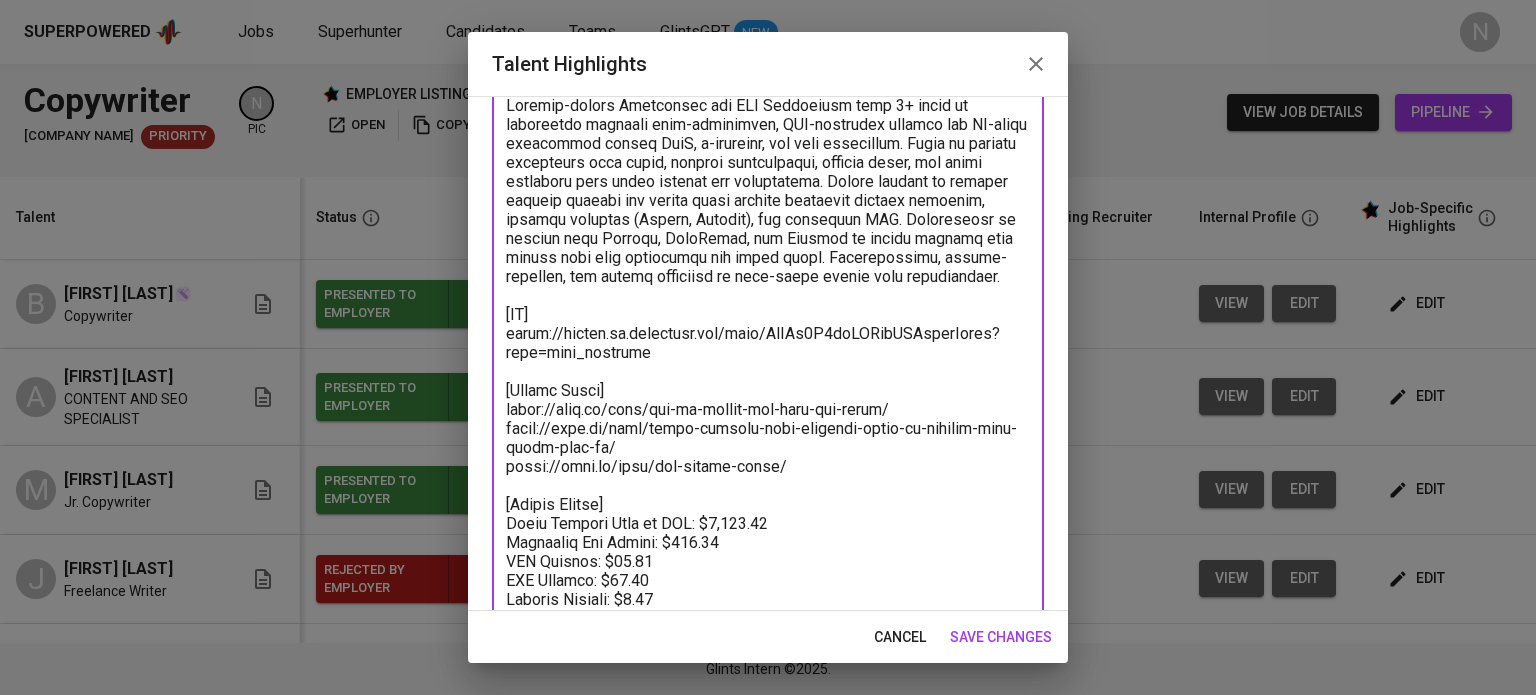 type on "Results-driven Copywriter and SEO Specialist with 7+ years of experience crafting high-converting, SEO-optimized content for US-based businesses across SaaS, e-commerce, and tech industries. Adept in writing compelling blog posts, product descriptions, landing pages, and email campaigns that drive traffic and conversions. Proven success in scaling organic traffic and online sales through strategic content planning, keyword research (Ahrefs, Semrush), and technical SEO. Experienced in working with Shopify, WordPress, and Webflow to create content that aligns with user experience and brand goals. Collaborative, detail-oriented, and highly effective in fast-paced remote work environments.
[CV]
https://glints.sg.larksuite.com/file/UrZZb0K7voSTQrxRLPrlzeEzgxb?from=from_copylink
[Sample Works]
https://play.ht/blog/how-to-choose-the-best-ivr-voice/
https://play.ht/blog/voice-cloning-your-ultimate-guide-to-cloning-your-voice-with-ai/
https://play.ht/blog/ivr-design-guide/
[Talent Salary]
Total Payroll Cost in S..." 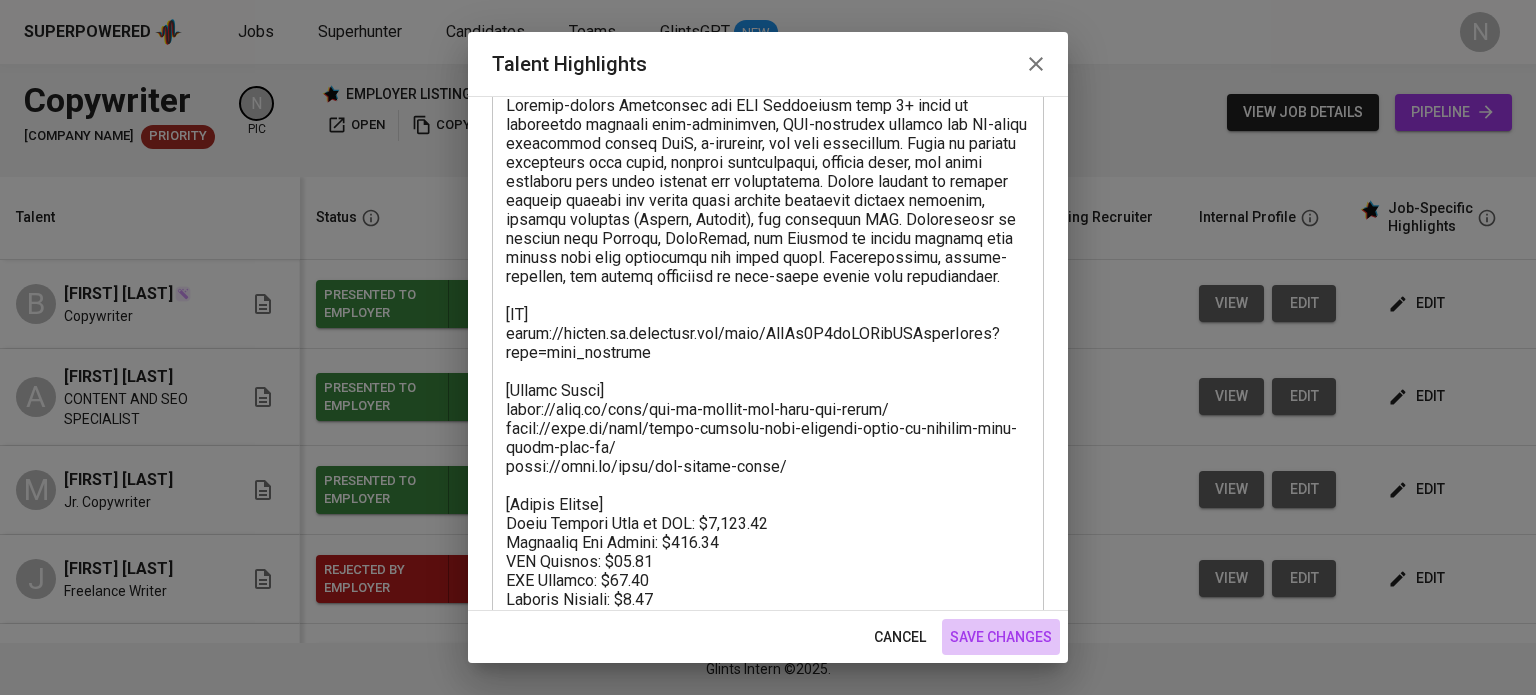 click on "save changes" at bounding box center [1001, 637] 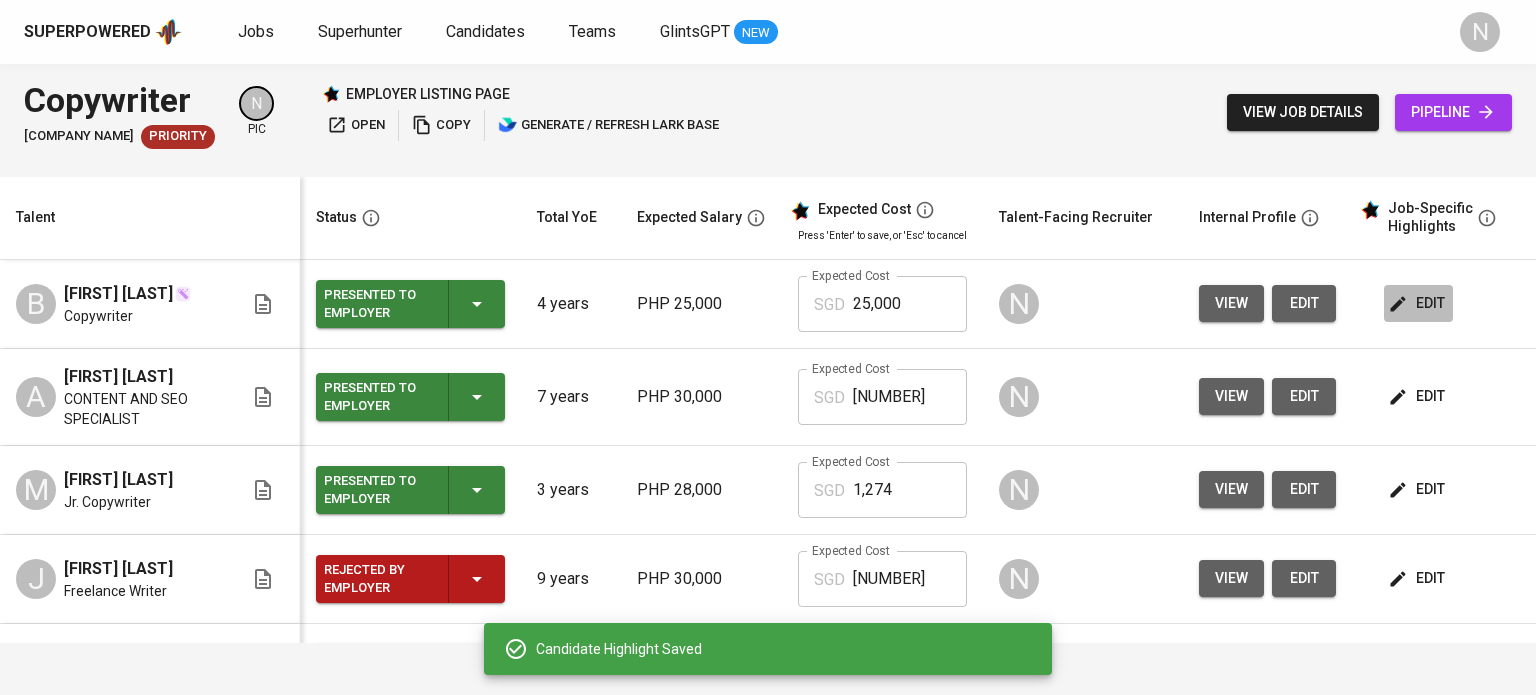 click on "edit" at bounding box center [1418, 303] 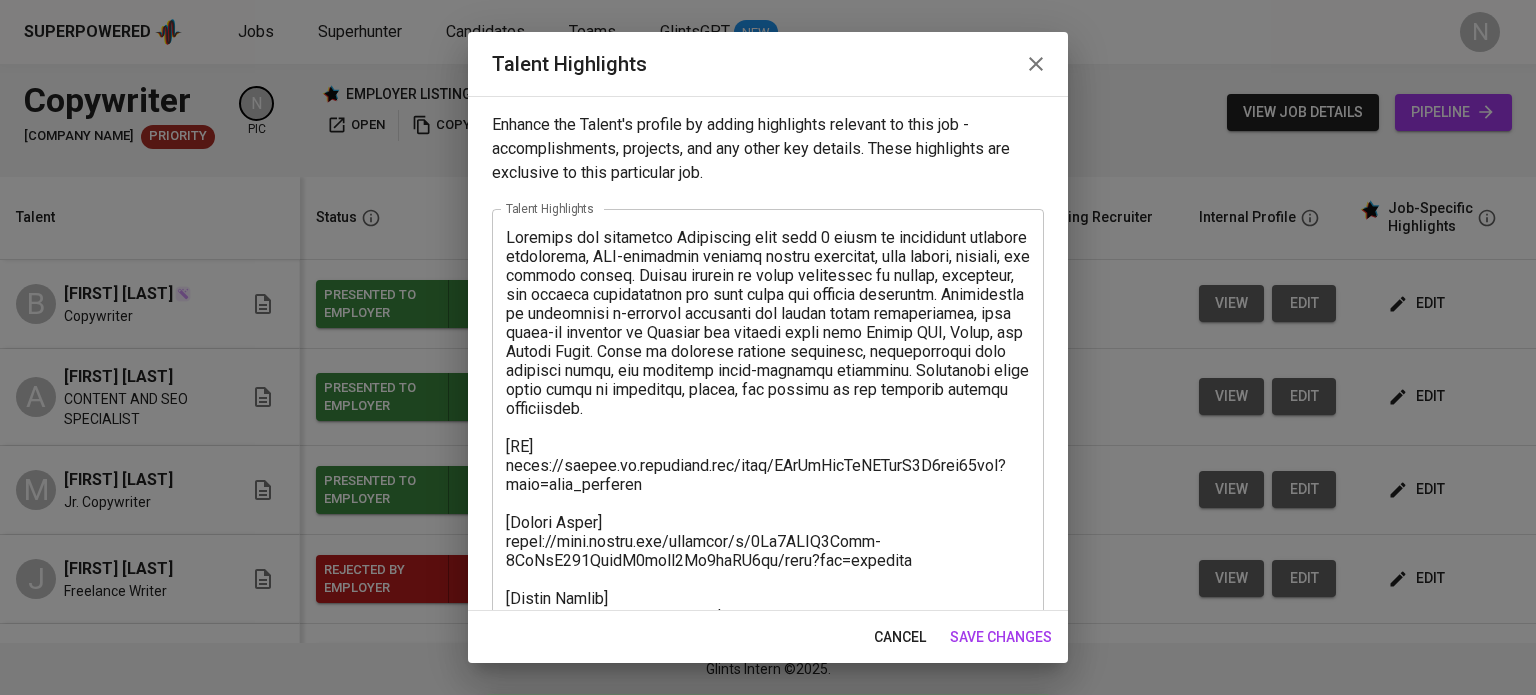 click at bounding box center (768, 494) 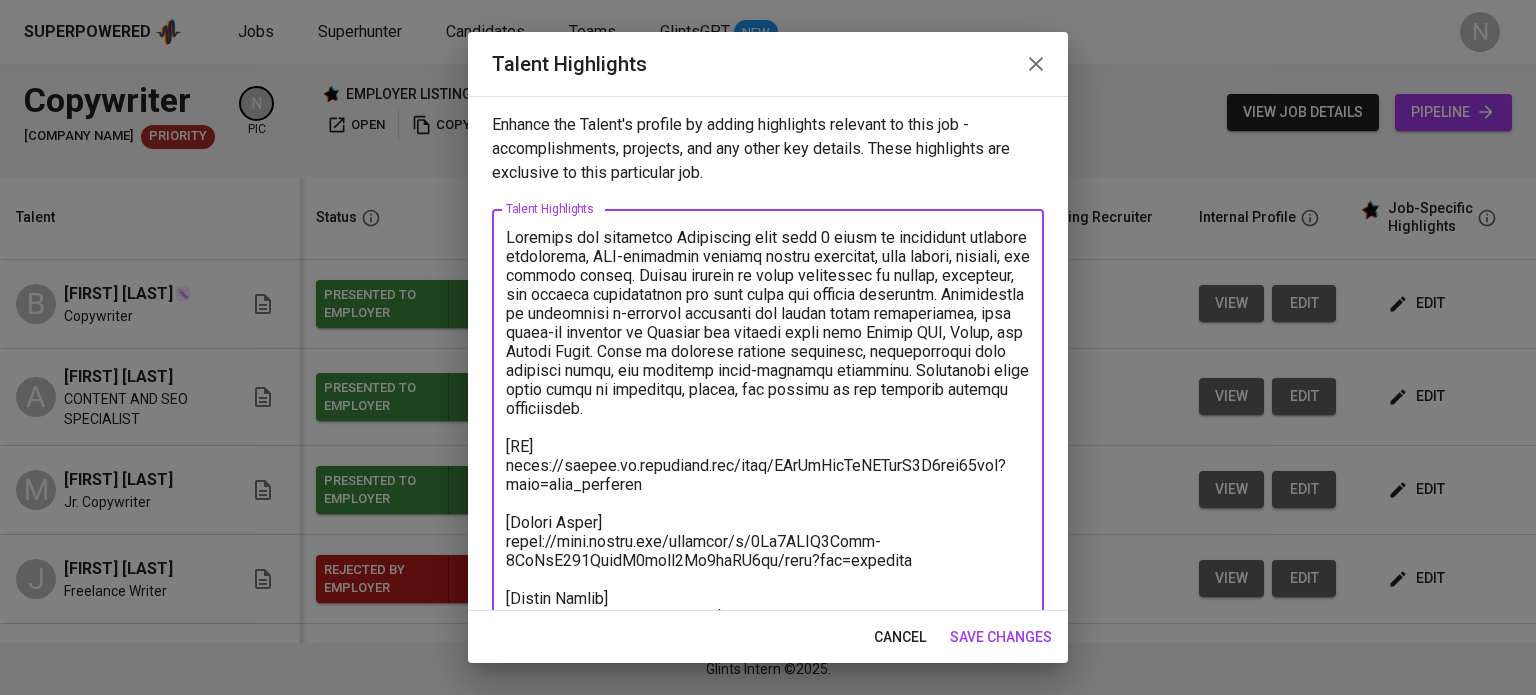 drag, startPoint x: 666, startPoint y: 479, endPoint x: 497, endPoint y: 463, distance: 169.7557 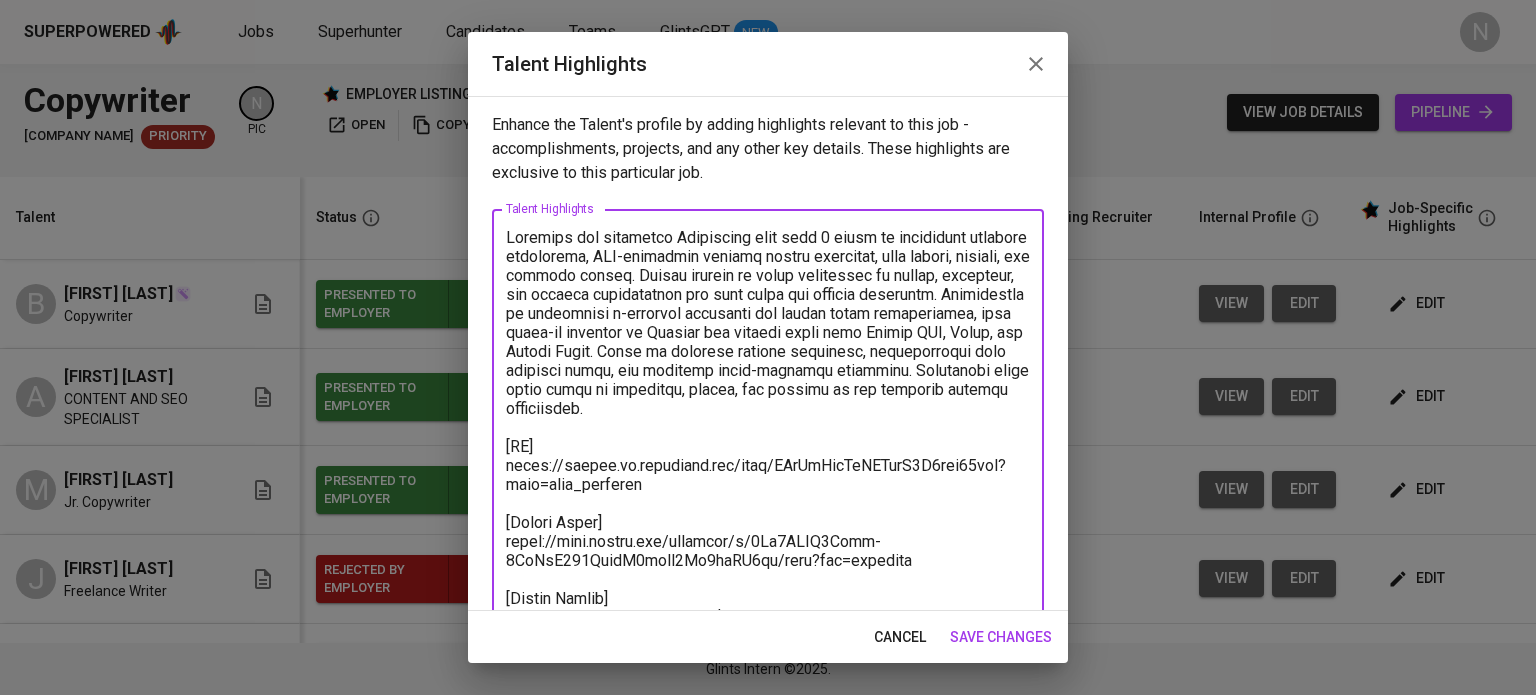 drag, startPoint x: 919, startPoint y: 559, endPoint x: 493, endPoint y: 543, distance: 426.30035 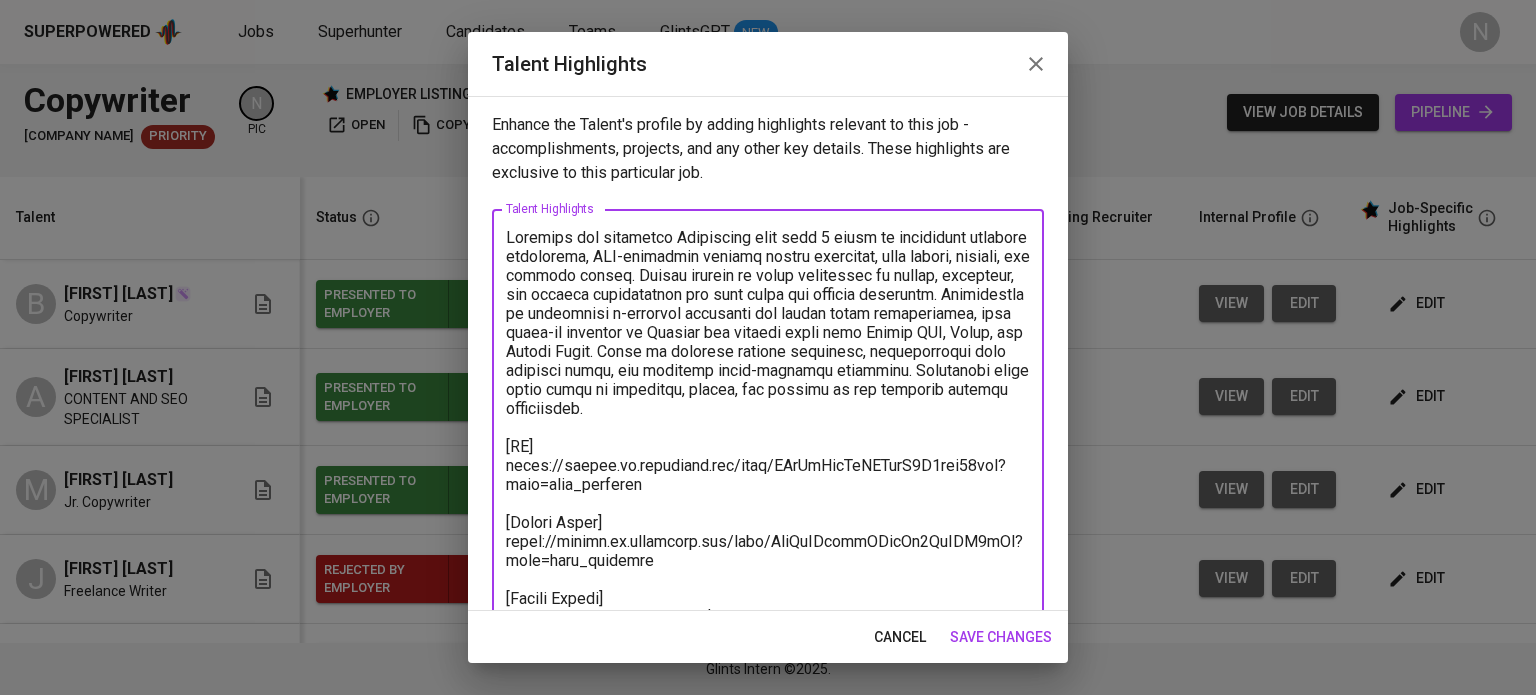 type on "Creative and versatile Copywriter with over 4 years of experience crafting compelling, SEO-optimized content across lifestyle, real estate, fashion, and culture niches. Proven ability to write persuasive ad copies, headlines, and product descriptions for both print and digital platforms. Experienced in supporting e-commerce campaigns and online brand storytelling, with hands-on exposure to Shopify and digital tools like Surfer SEO, Canva, and Google Suite. Adept at managing content calendars, collaborating with creative teams, and engaging youth-oriented audiences. Passionate about using words to influence, inform, and inspire in the evolving digital marketplace.
[CV]
https://glints.sg.larksuite.com/file/PNrLbJpyUoLESexV1J1ljw56ghd?from=from_copylink
[Sample Works]
https://glints.sg.larksuite.com/docx/IloQdGVrhouJAjxNp4AlYTC9gPe?from=from_copylink
[Talent Salary]
Total Payroll Cost in SGD: $1,184.29
Candidate Net Salary: $623.75
HMO Benefit: $74.85
SSS Benefit: $63.12
Pagibig Benefit: $4.99
Philhealth B..." 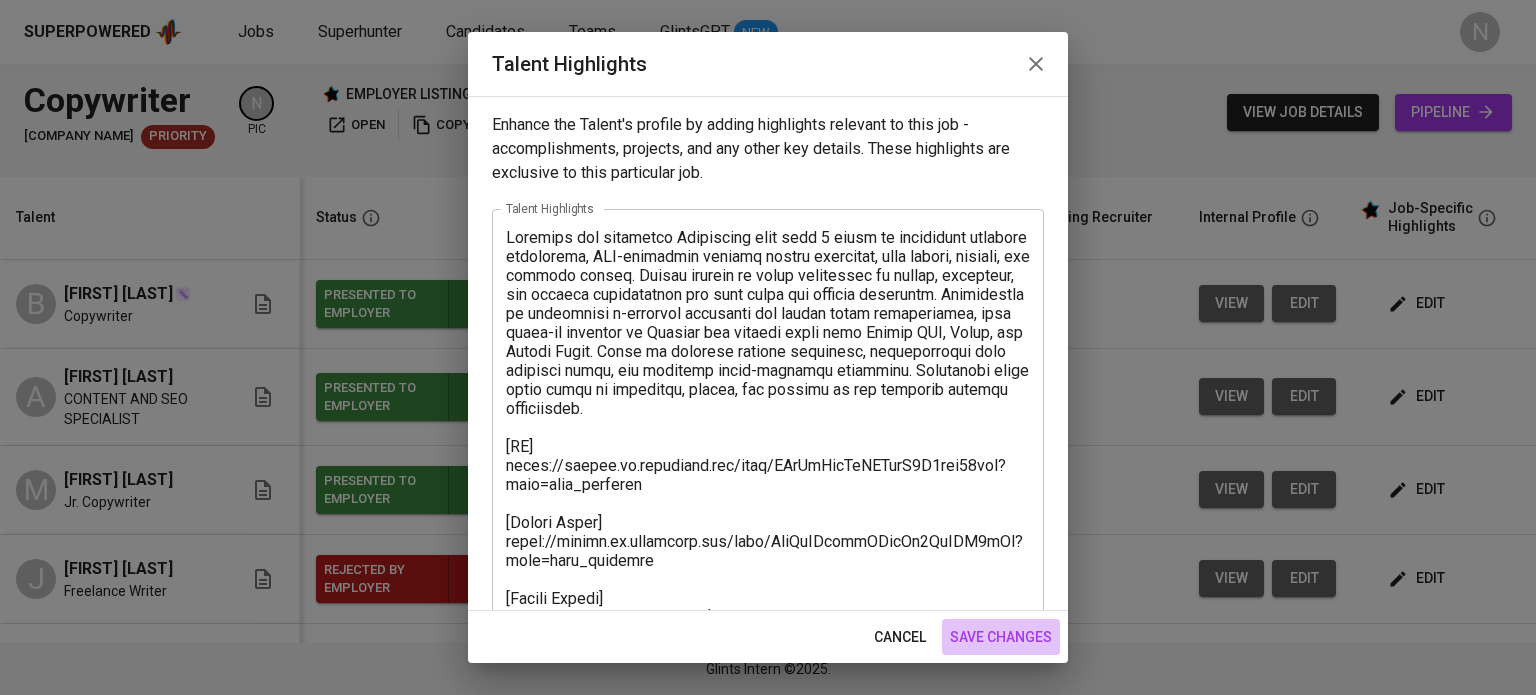 click on "save changes" at bounding box center (1001, 637) 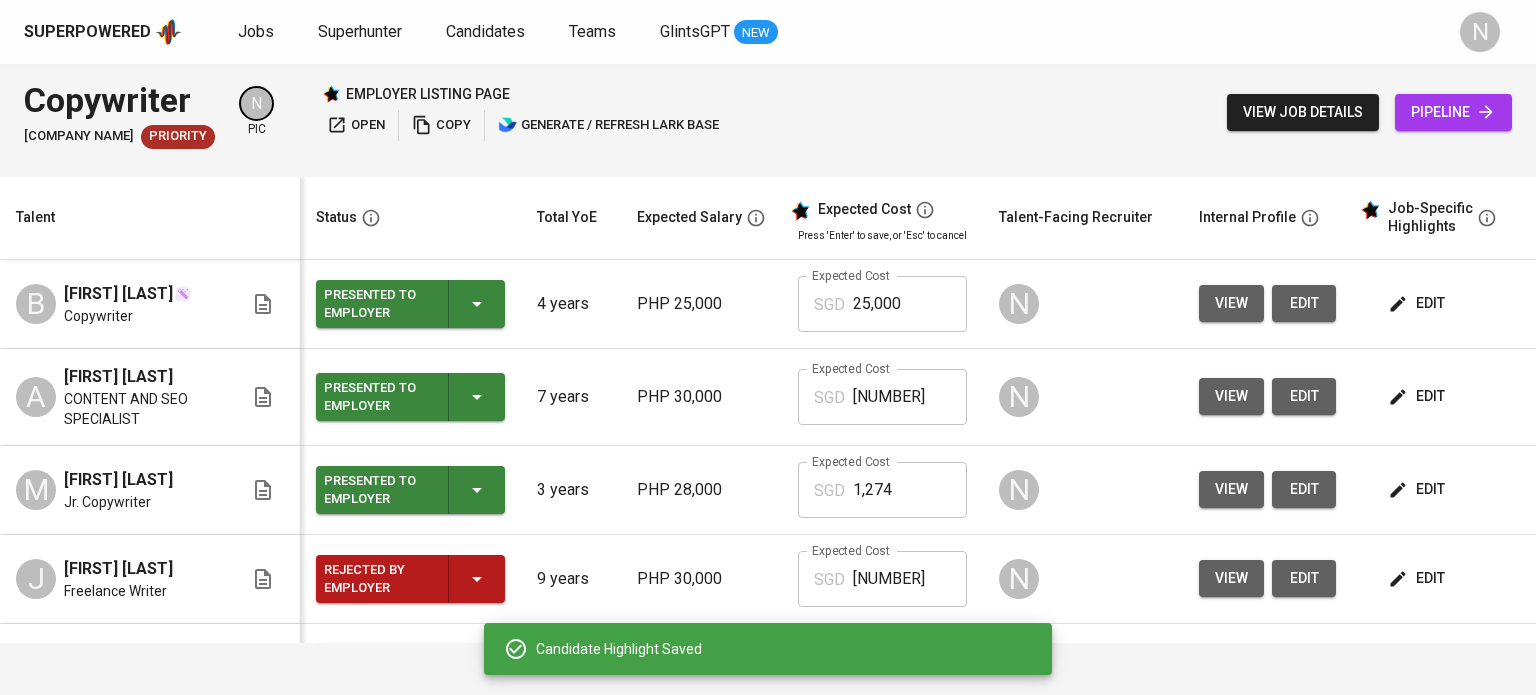 click on "edit" at bounding box center (1304, 303) 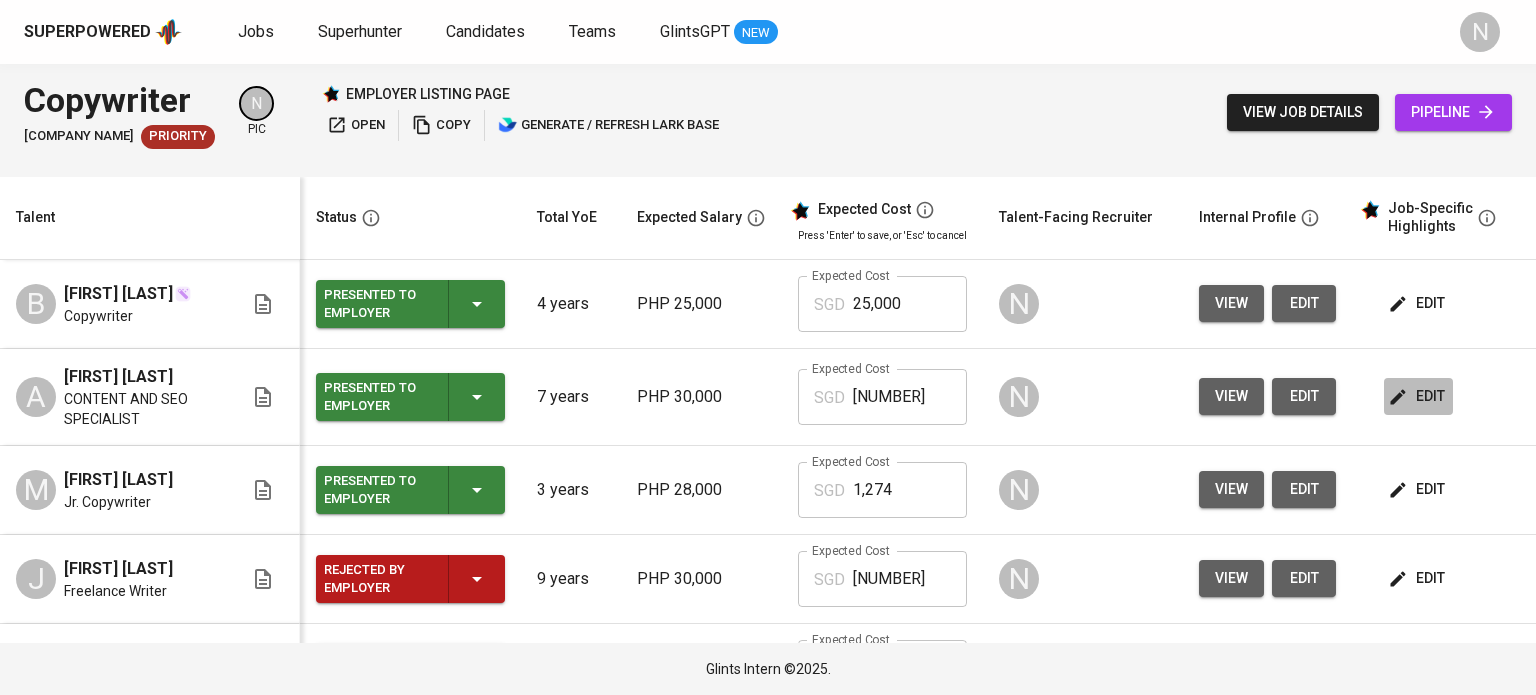click on "edit" at bounding box center [1418, 396] 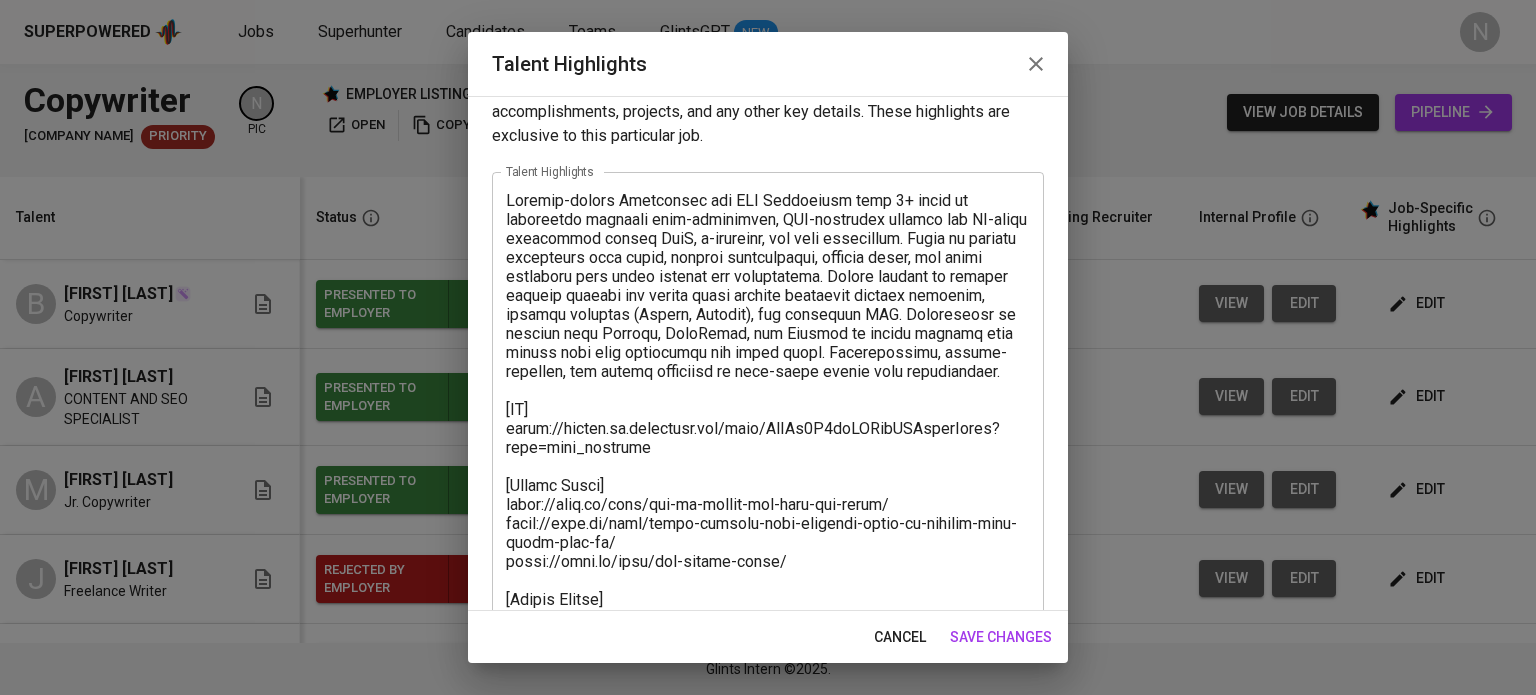 scroll, scrollTop: 100, scrollLeft: 0, axis: vertical 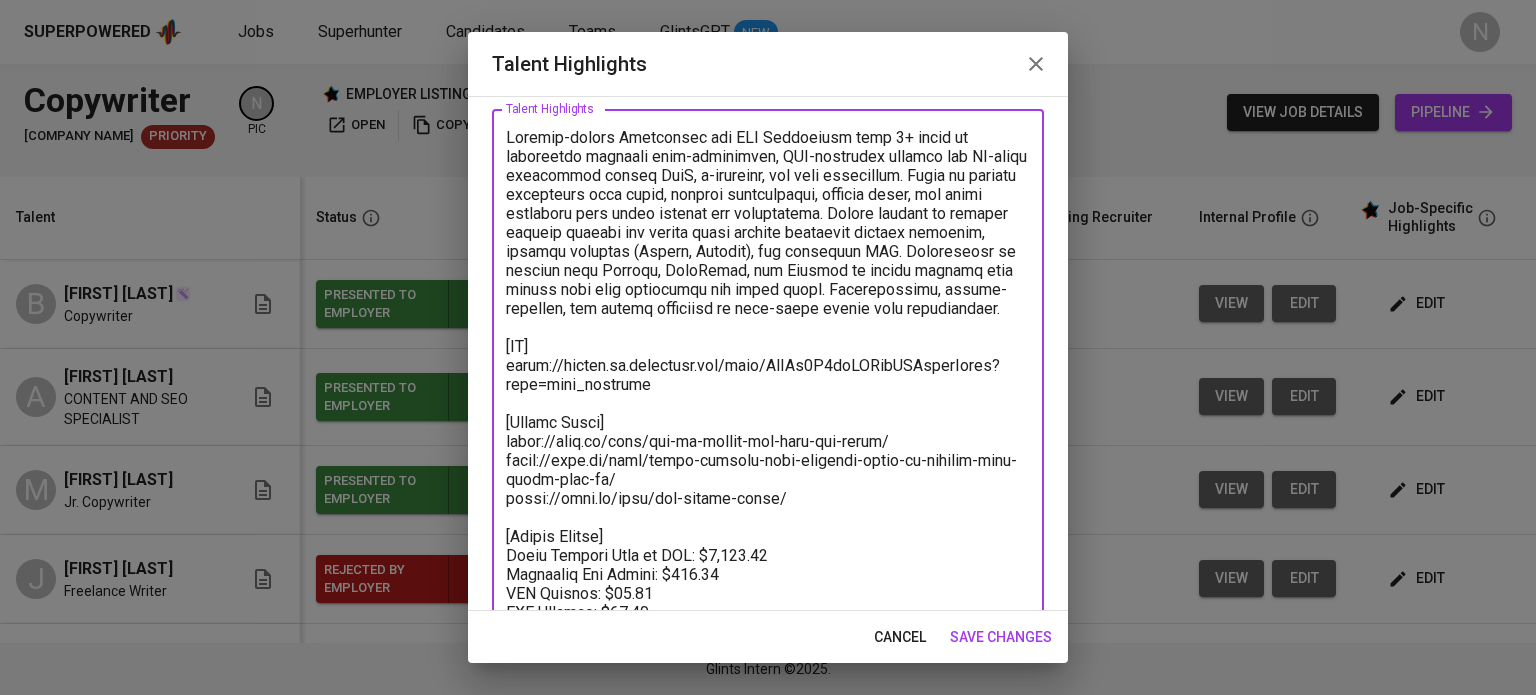 drag, startPoint x: 784, startPoint y: 518, endPoint x: 507, endPoint y: 458, distance: 283.4237 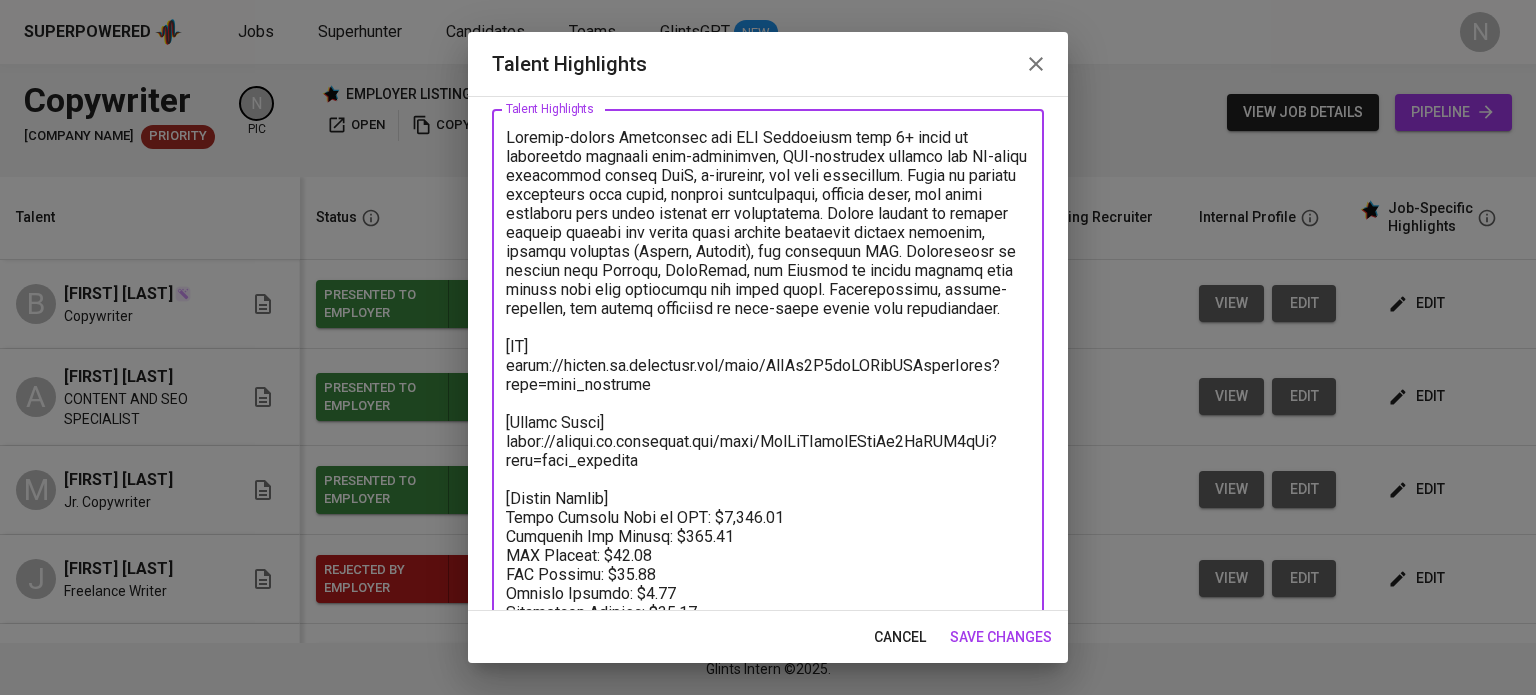 scroll, scrollTop: 100, scrollLeft: 0, axis: vertical 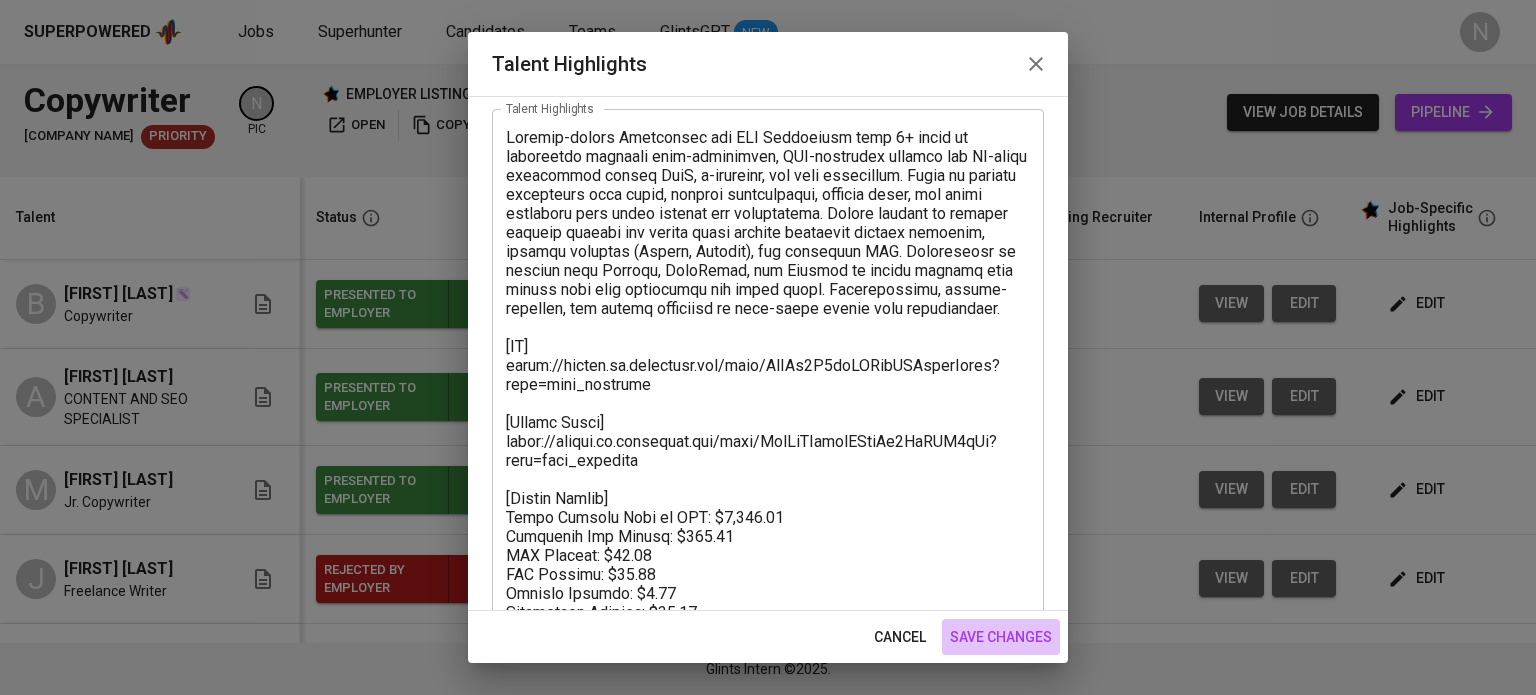 click on "save changes" at bounding box center (1001, 637) 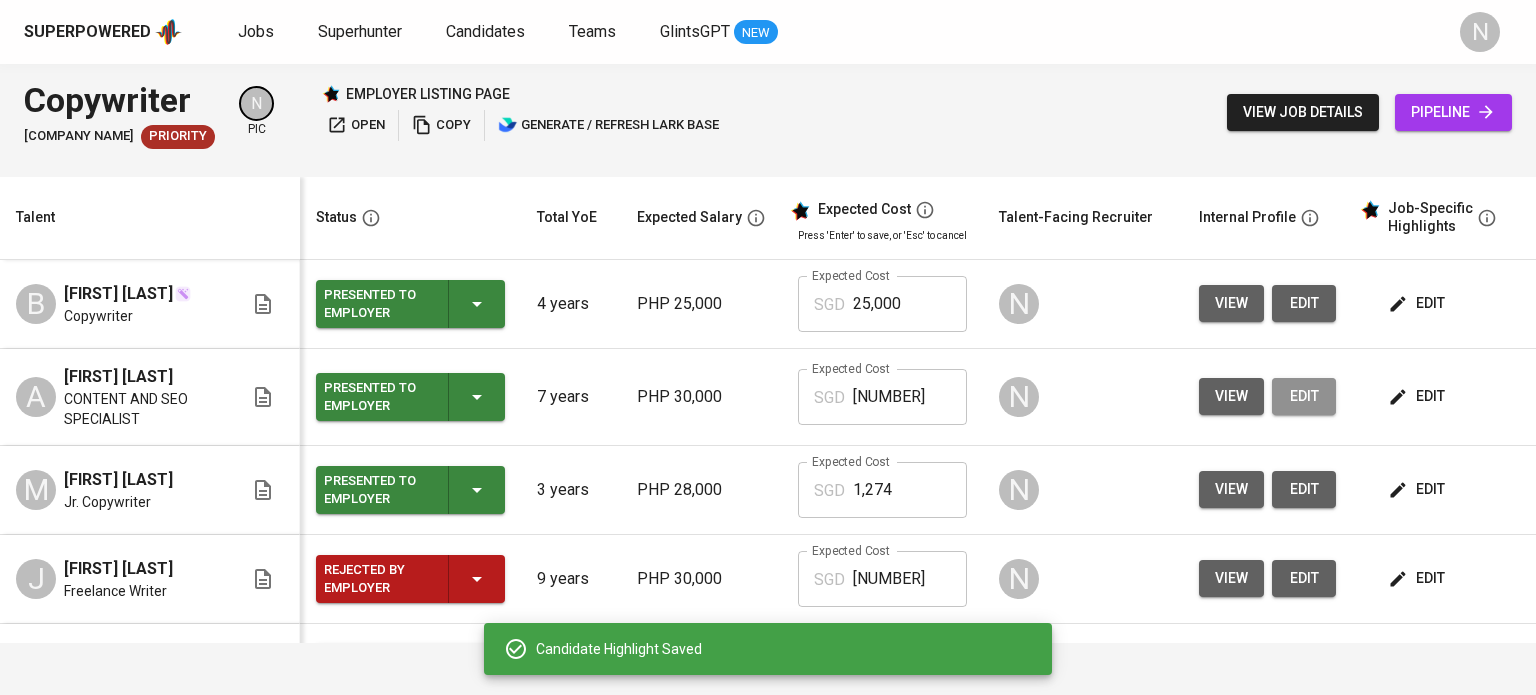 click on "edit" at bounding box center [1304, 396] 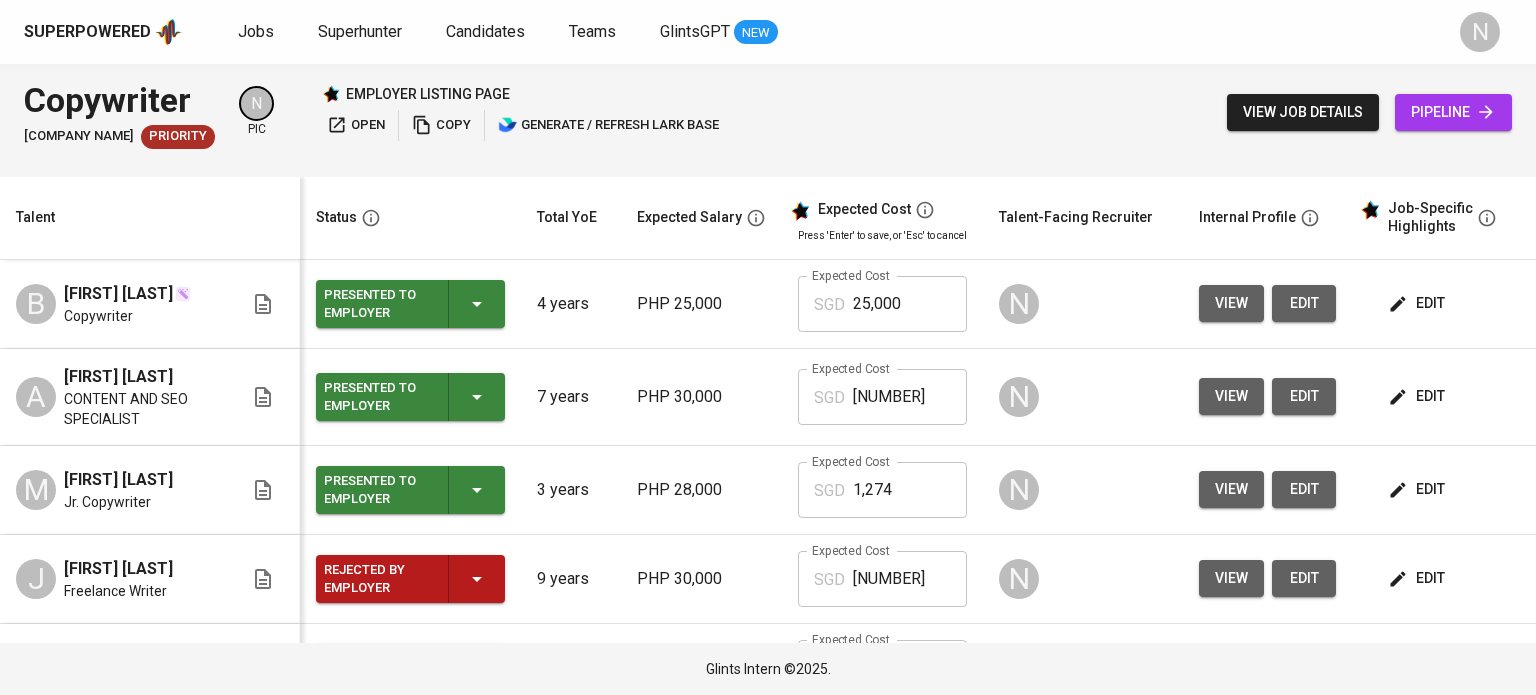 click on "edit" at bounding box center (1418, 303) 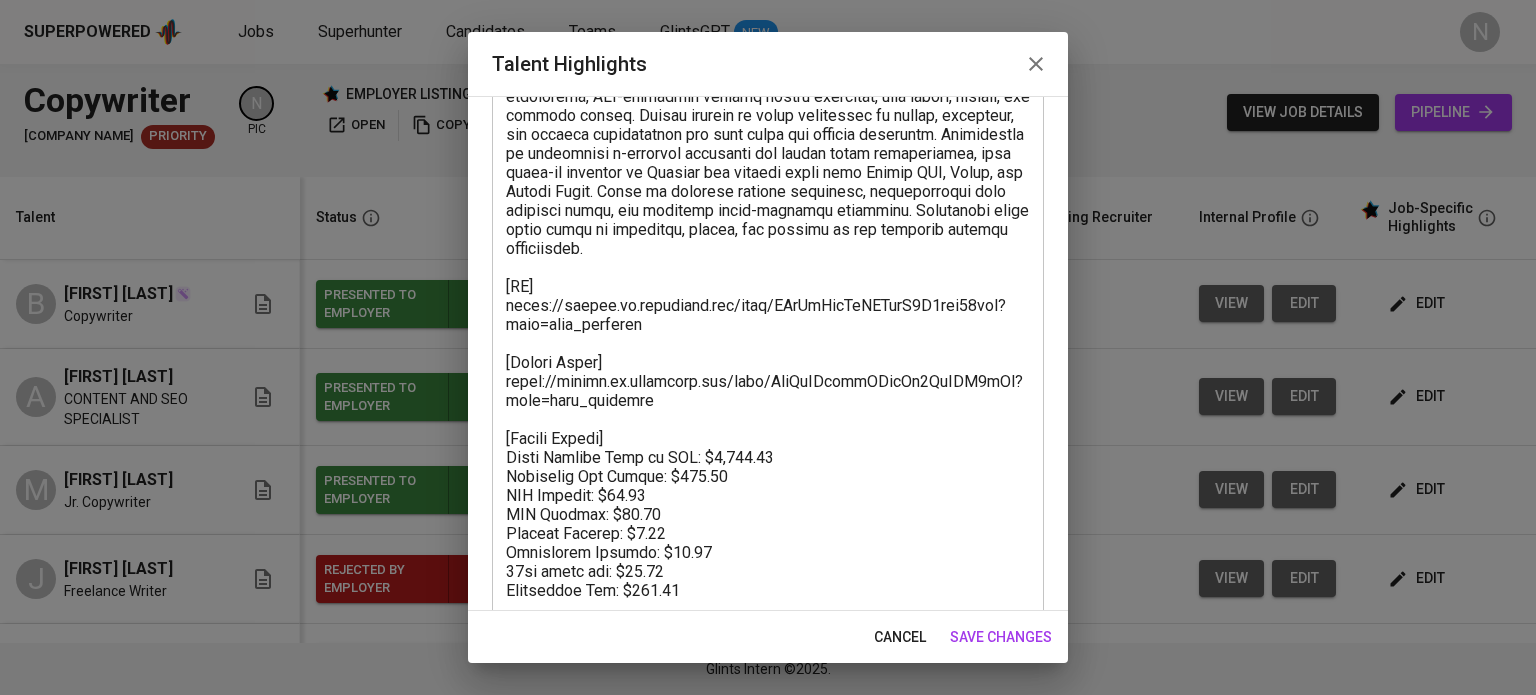 scroll, scrollTop: 184, scrollLeft: 0, axis: vertical 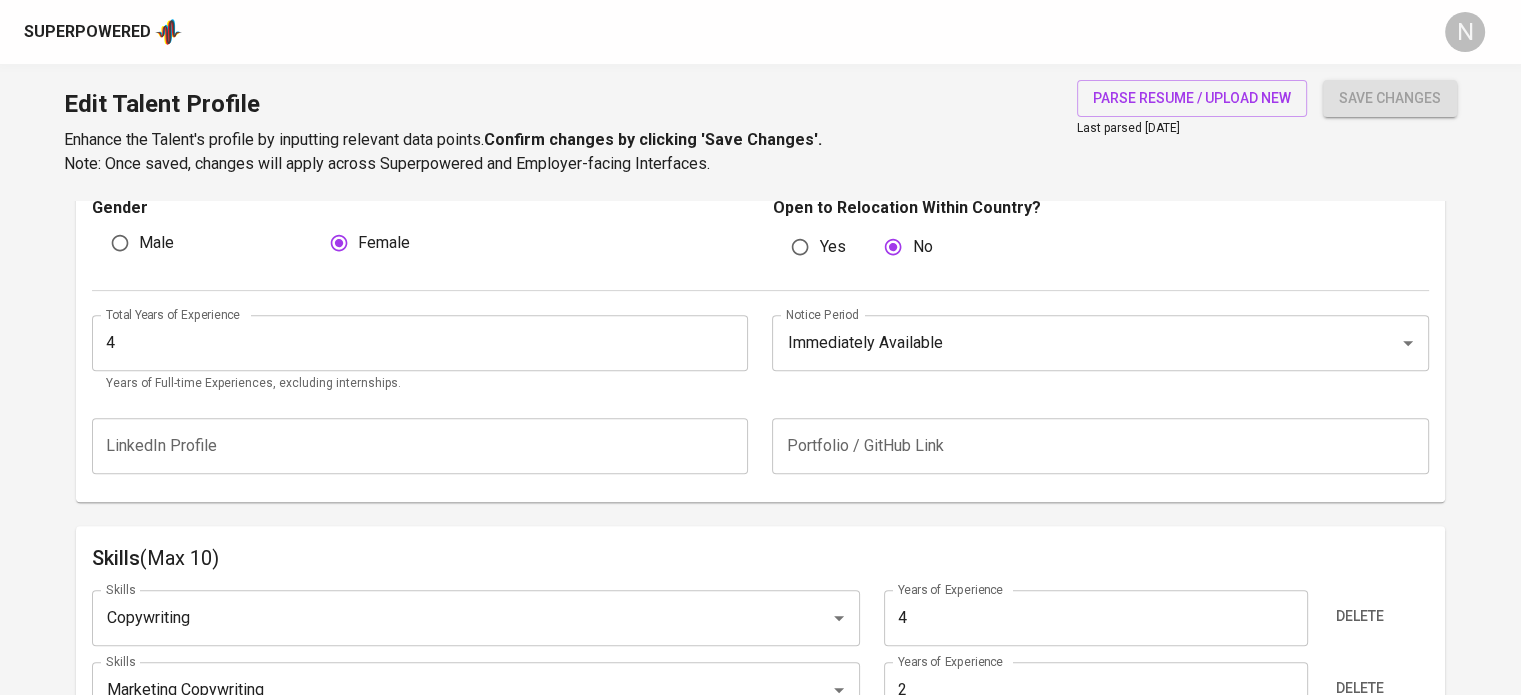 click at bounding box center (1100, 446) 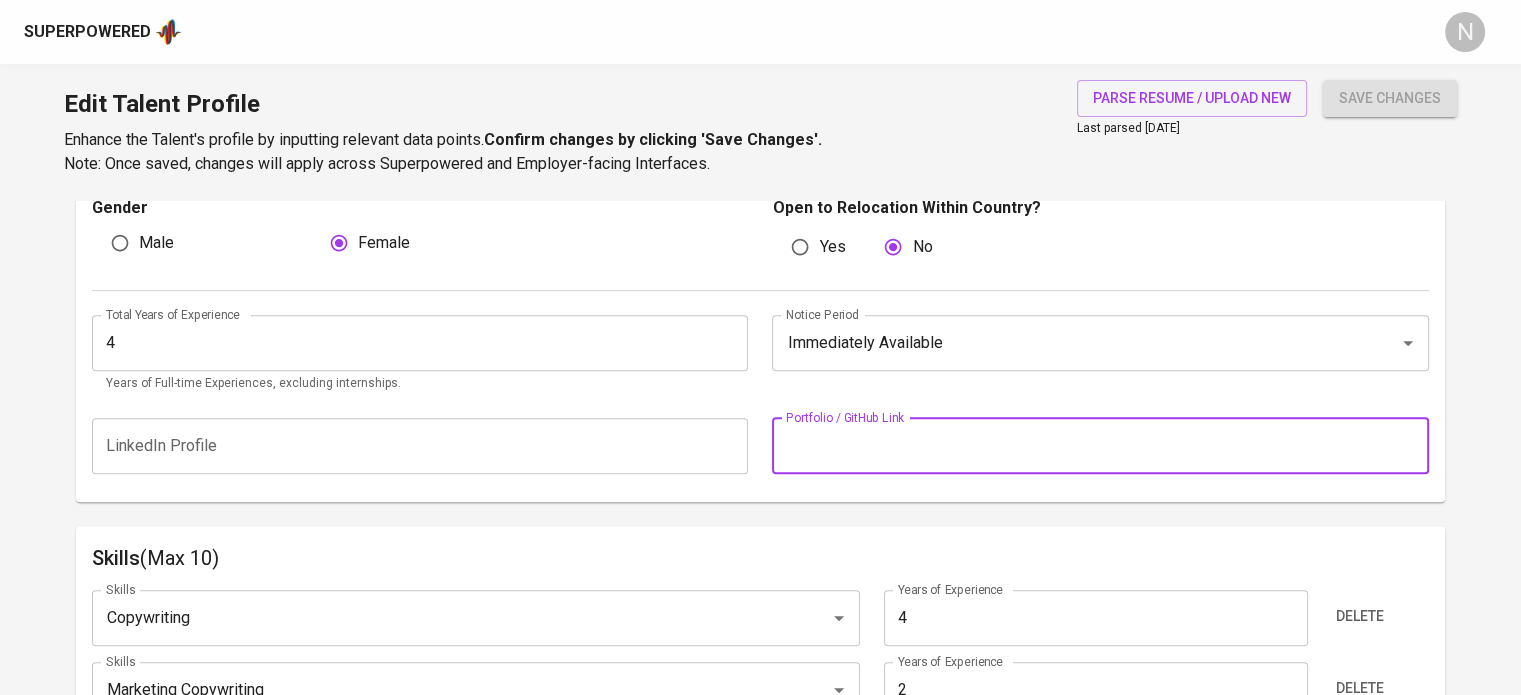 paste on "https://docs.google.com/document/d/1Qk5BPVK0Sokf-4StXsC068PpvnD8oqgf6Zm5jpJD6ts/edit?usp=drivesdk" 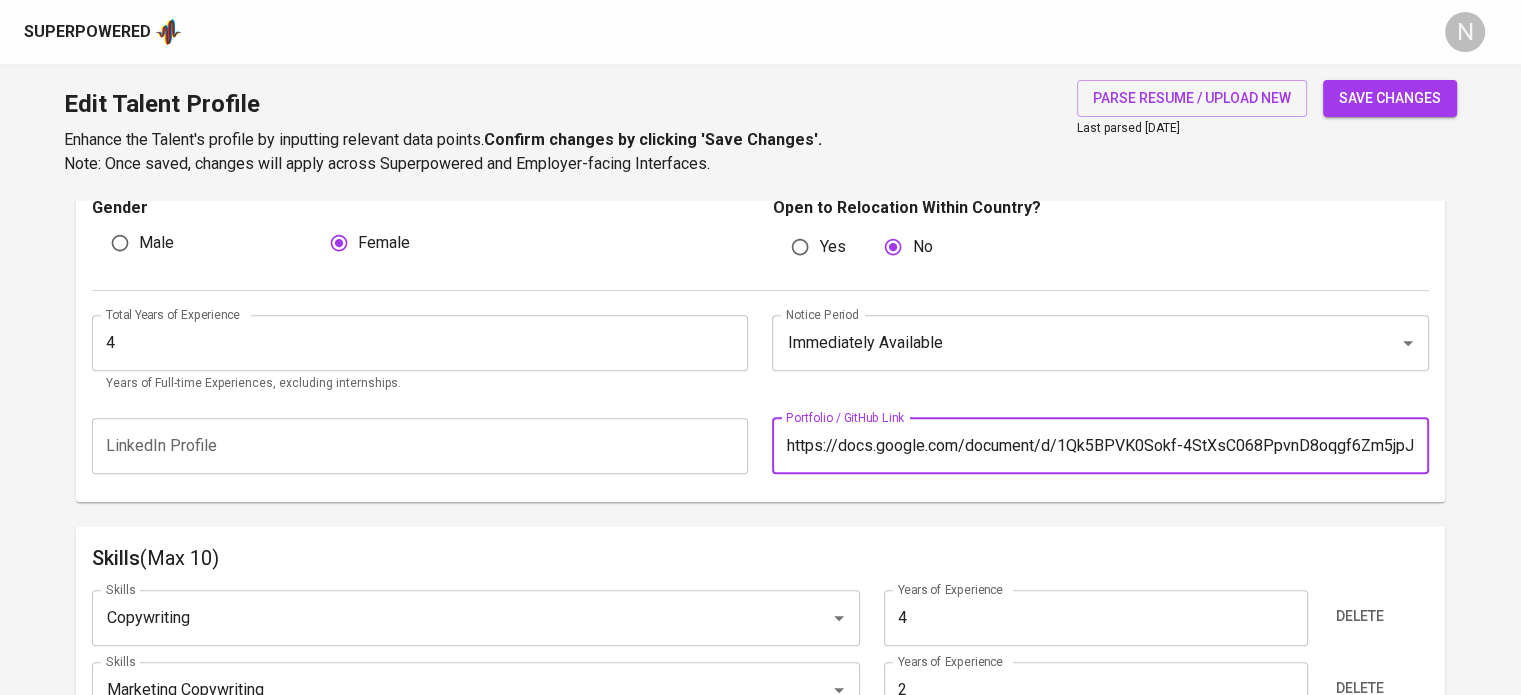 scroll, scrollTop: 0, scrollLeft: 170, axis: horizontal 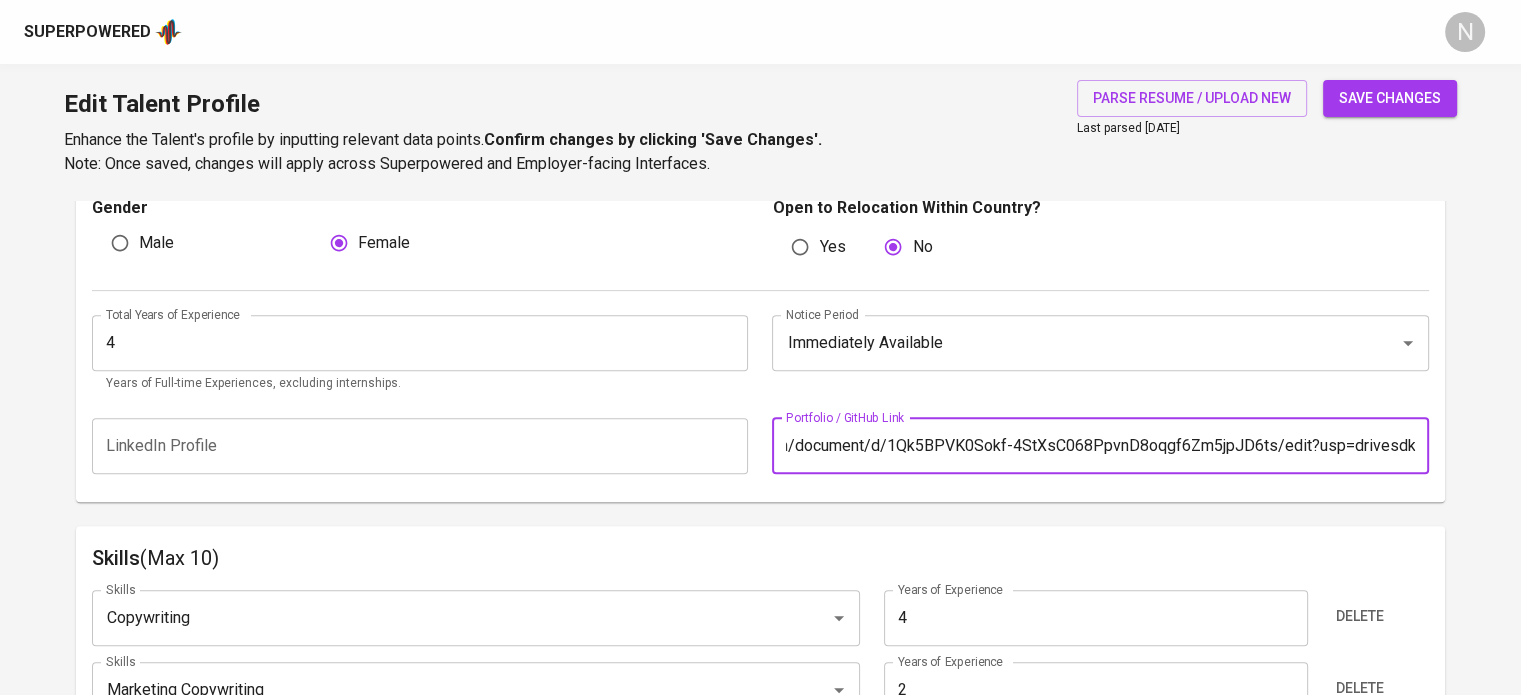 type on "https://docs.google.com/document/d/1Qk5BPVK0Sokf-4StXsC068PpvnD8oqgf6Zm5jpJD6ts/edit?usp=drivesdk" 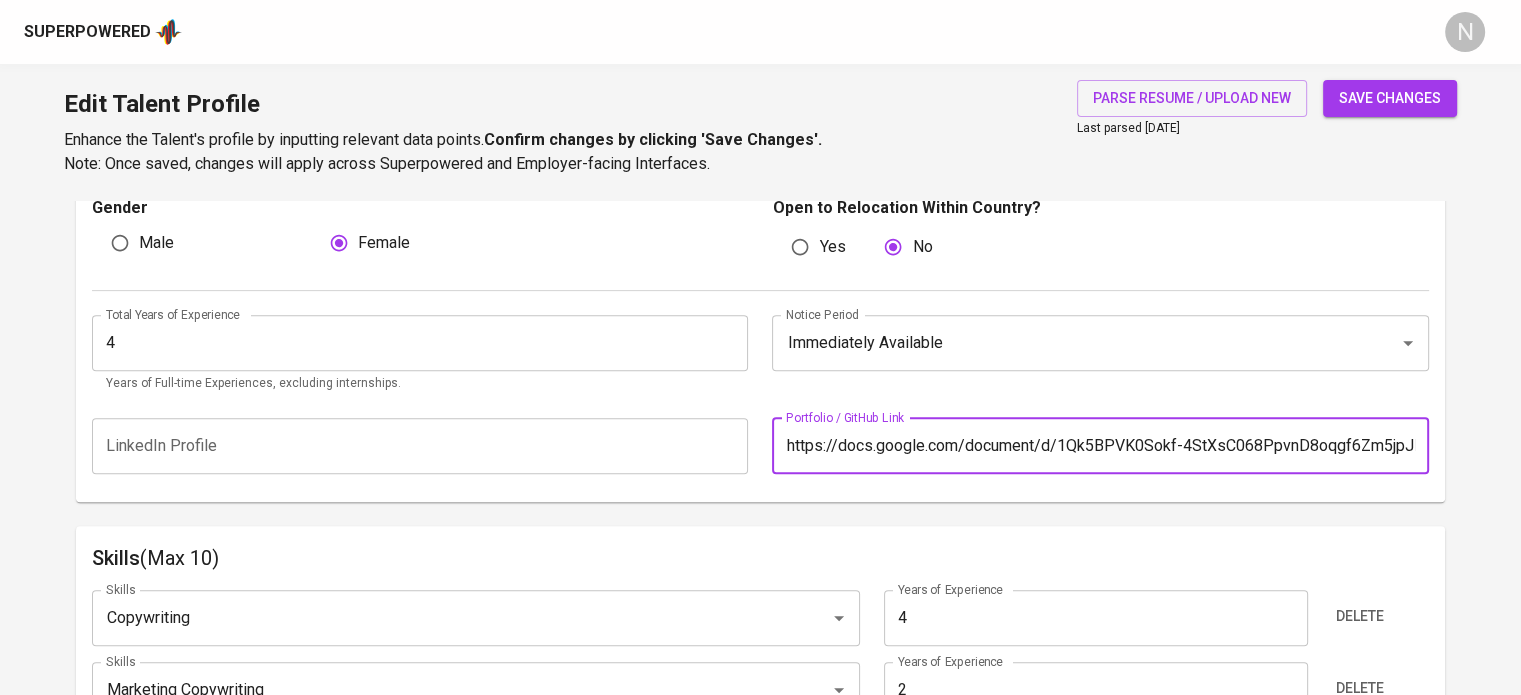 click on "save changes" at bounding box center [1390, 98] 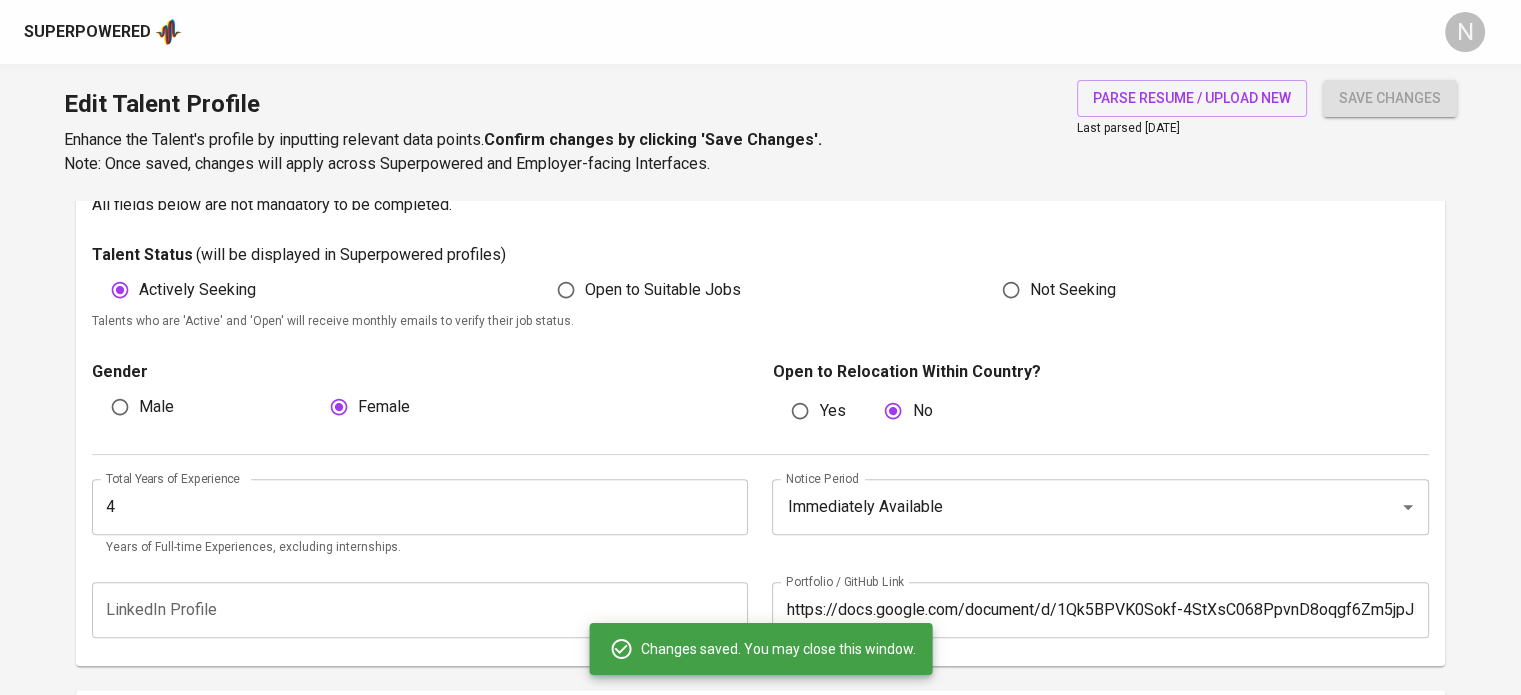 scroll, scrollTop: 500, scrollLeft: 0, axis: vertical 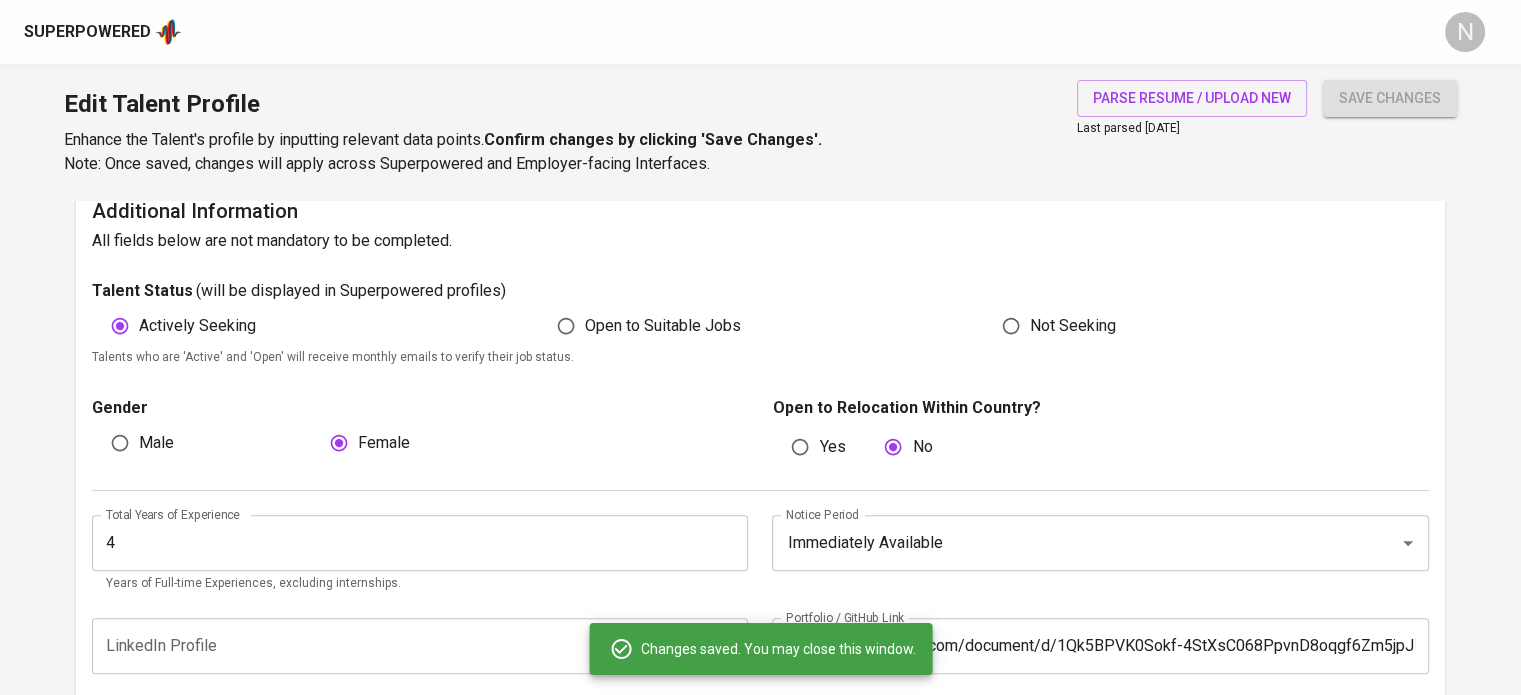type 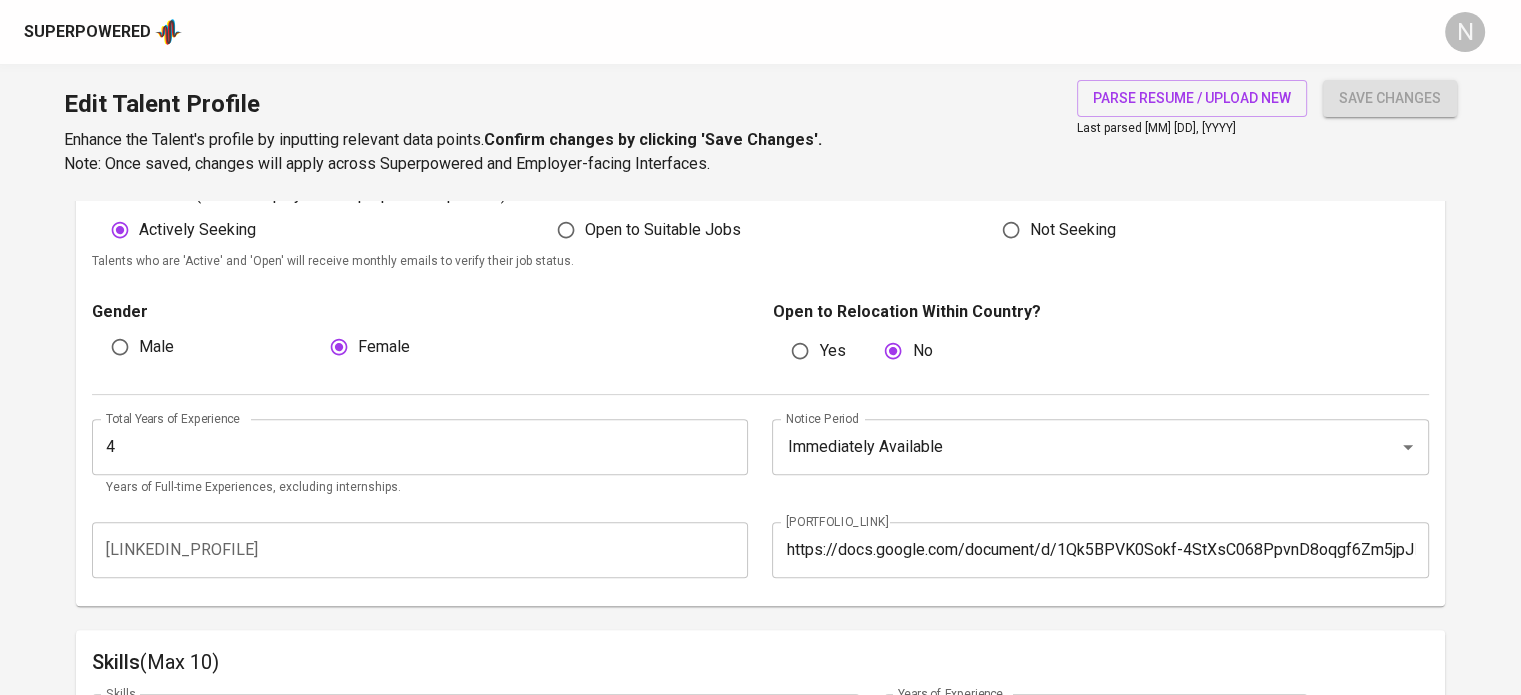 scroll, scrollTop: 600, scrollLeft: 0, axis: vertical 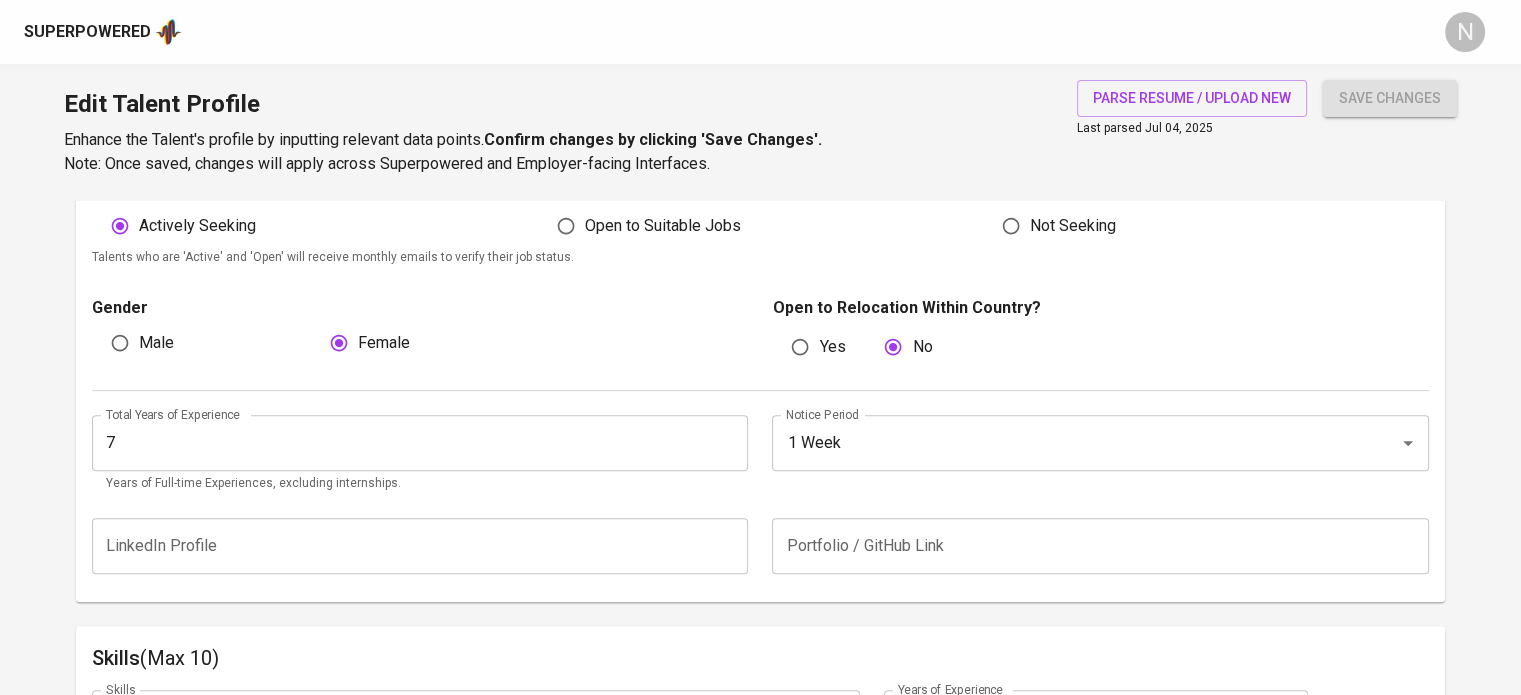 click at bounding box center [1100, 546] 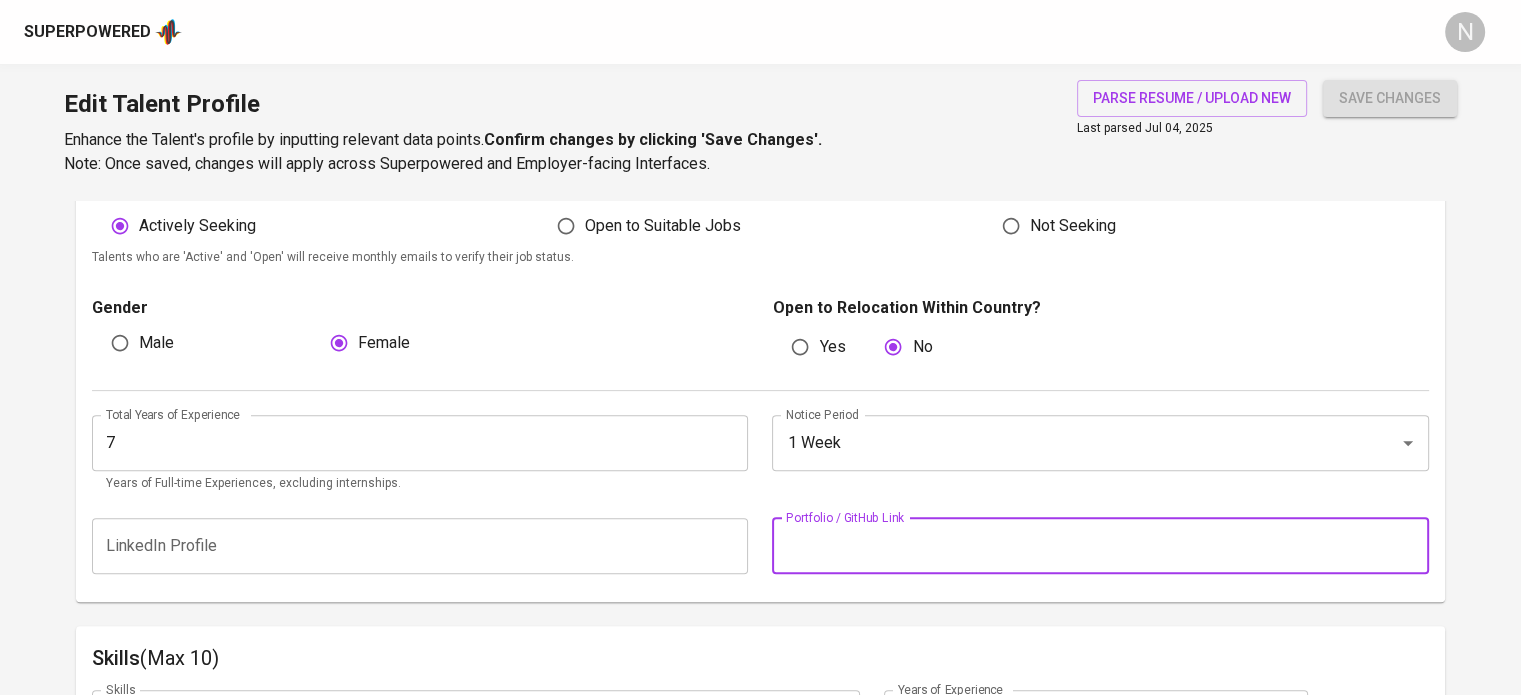 paste on "https://glints.sg.larksuite.com/docx/IloQdGVrhouJAjxNp4AlYTC9gPe?from=from_copylink" 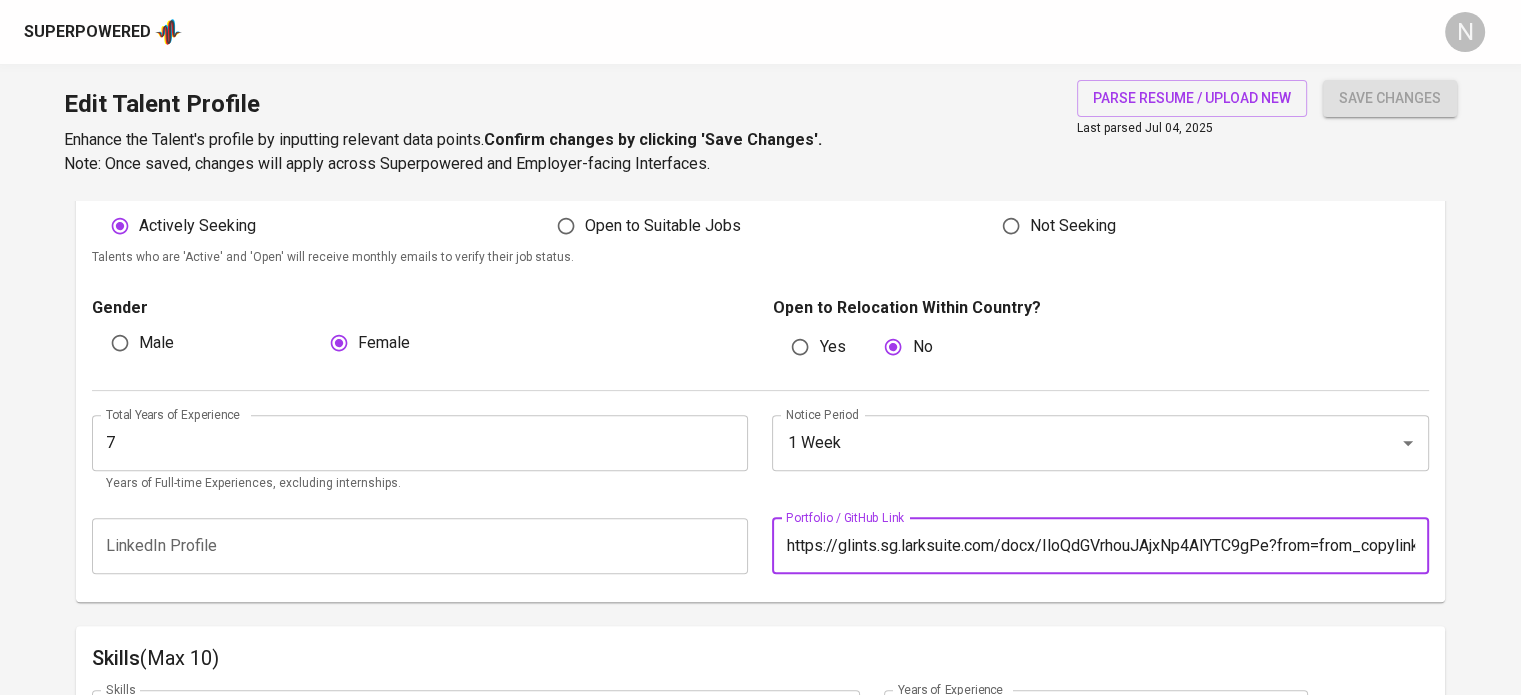 scroll, scrollTop: 0, scrollLeft: 14, axis: horizontal 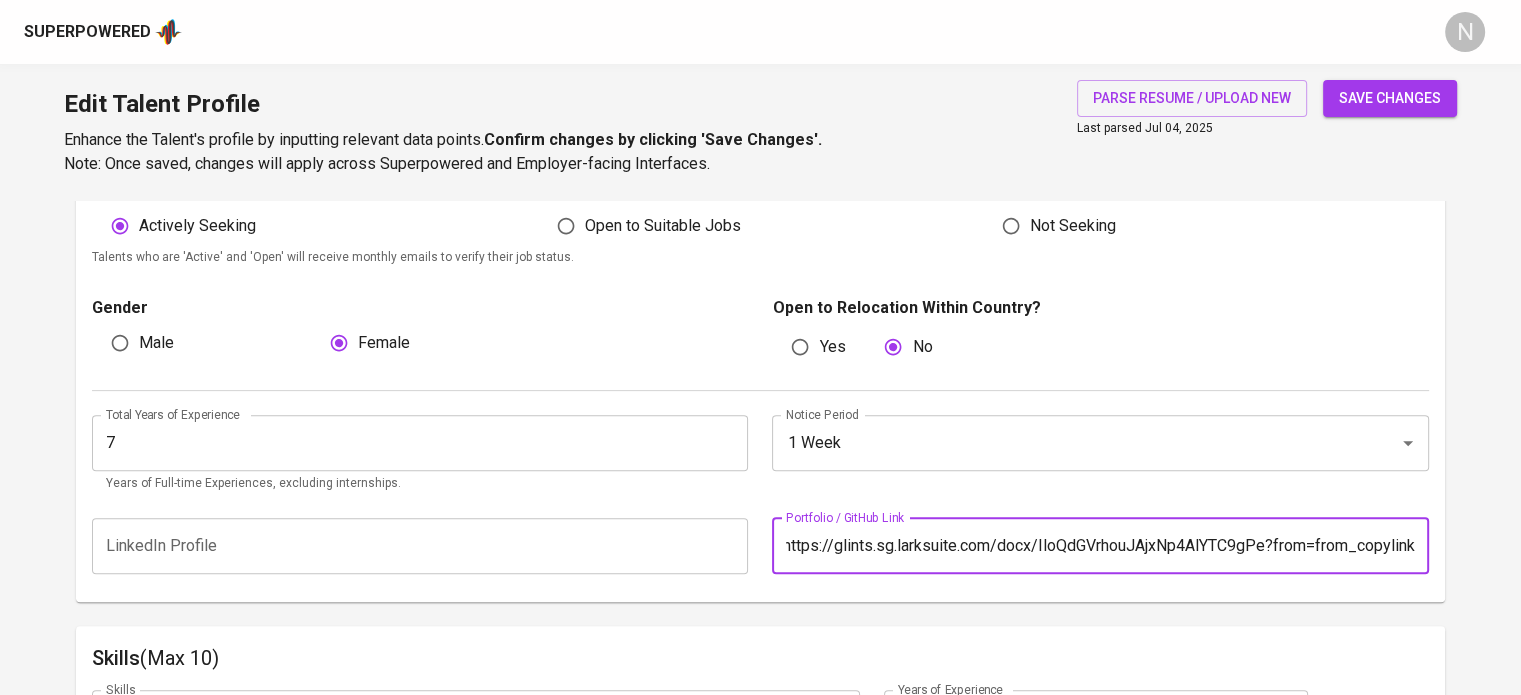 type on "https://glints.sg.larksuite.com/docx/IloQdGVrhouJAjxNp4AlYTC9gPe?from=from_copylink" 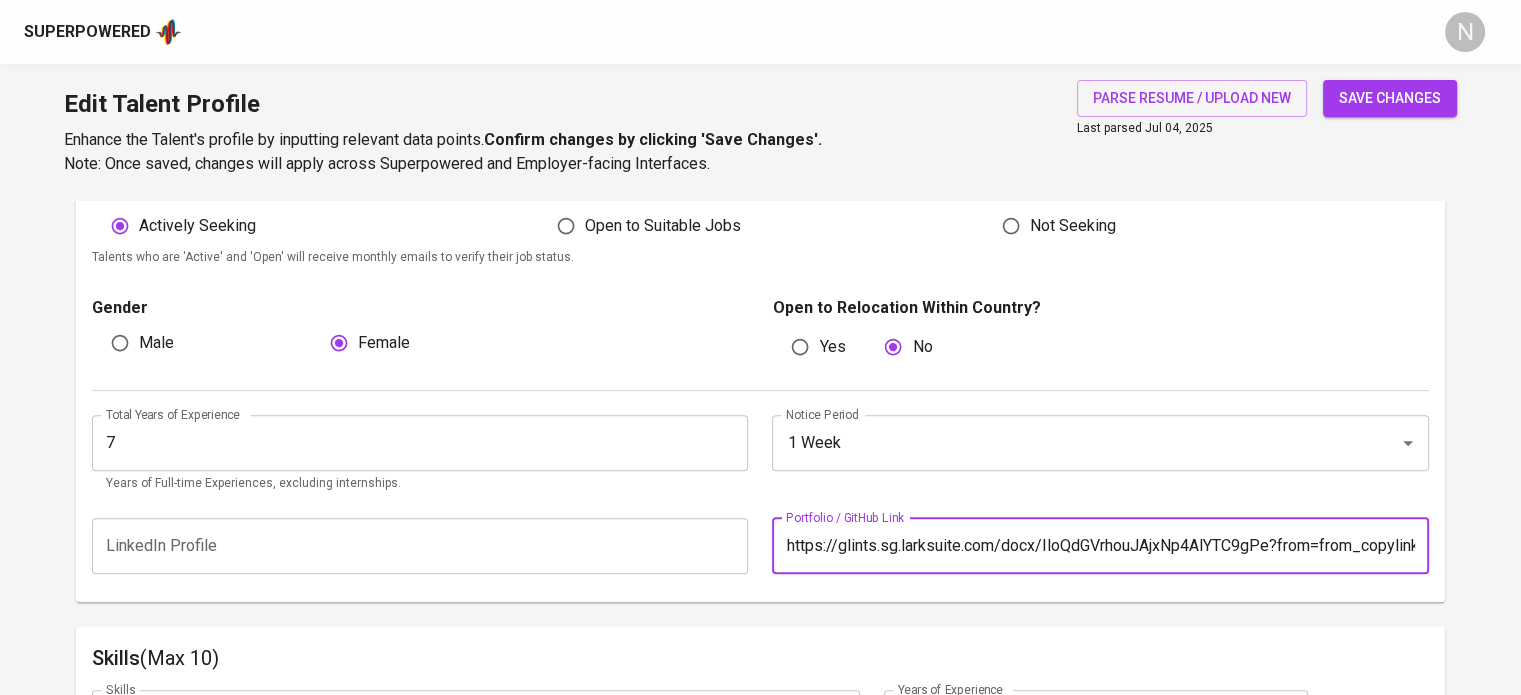 click on "save changes" at bounding box center [1390, 98] 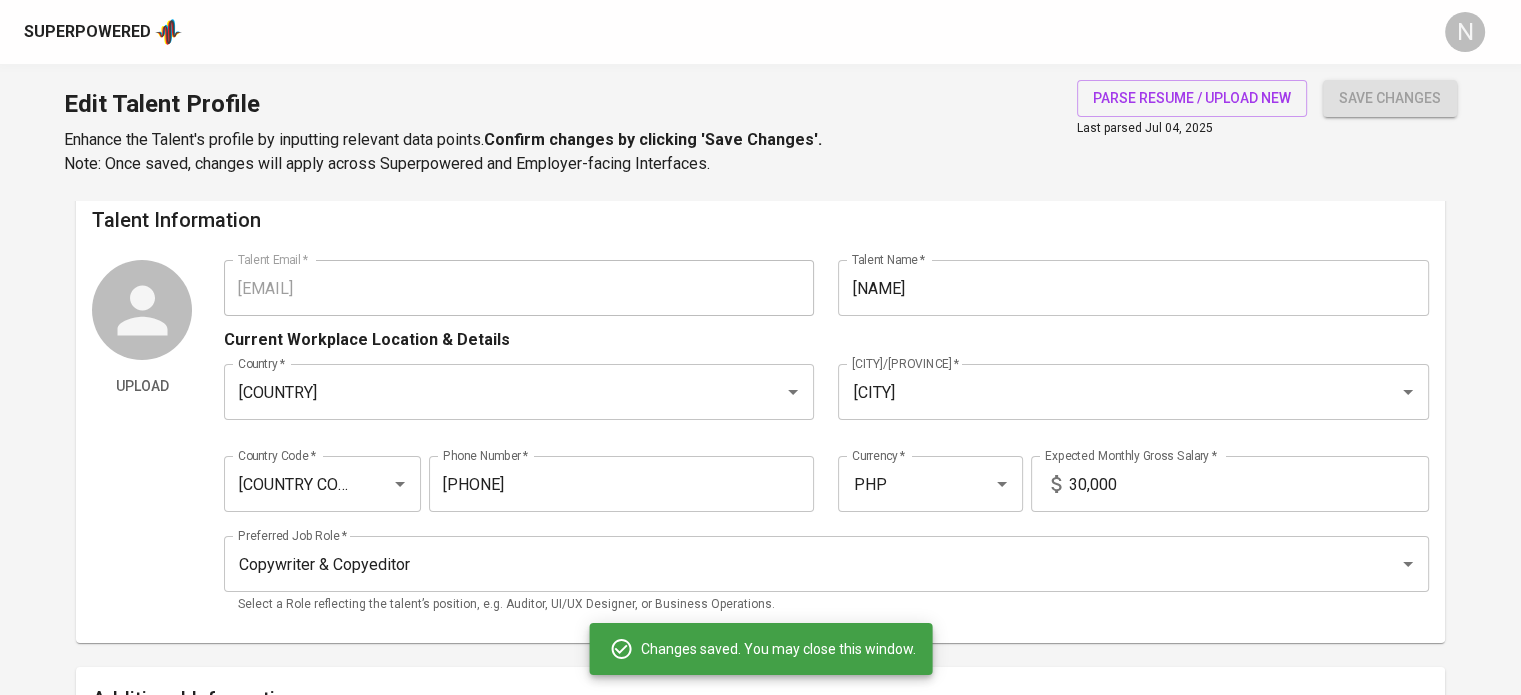 scroll, scrollTop: 0, scrollLeft: 0, axis: both 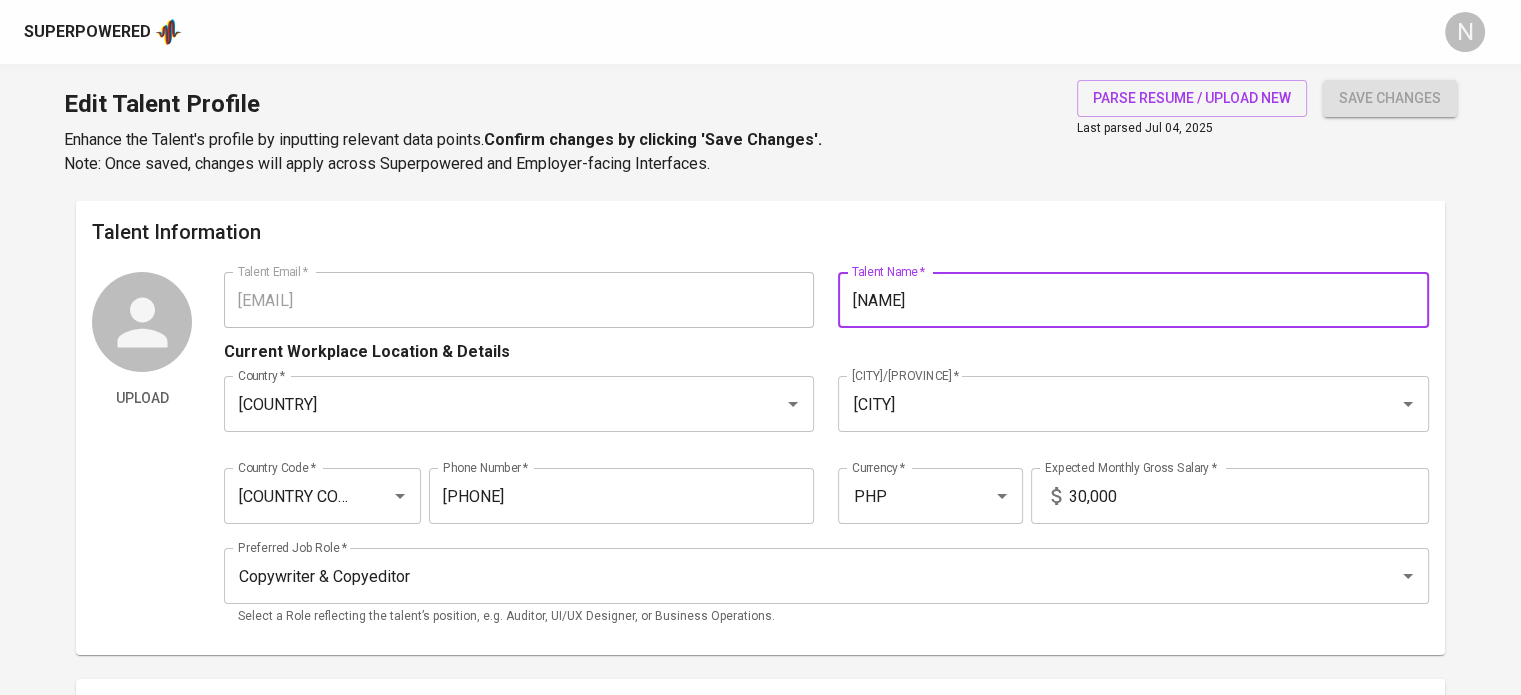 click on "Talent Email   * [EMAIL] Talent Email  * Talent Name   * [NAME] Talent Name  *" at bounding box center (826, 300) 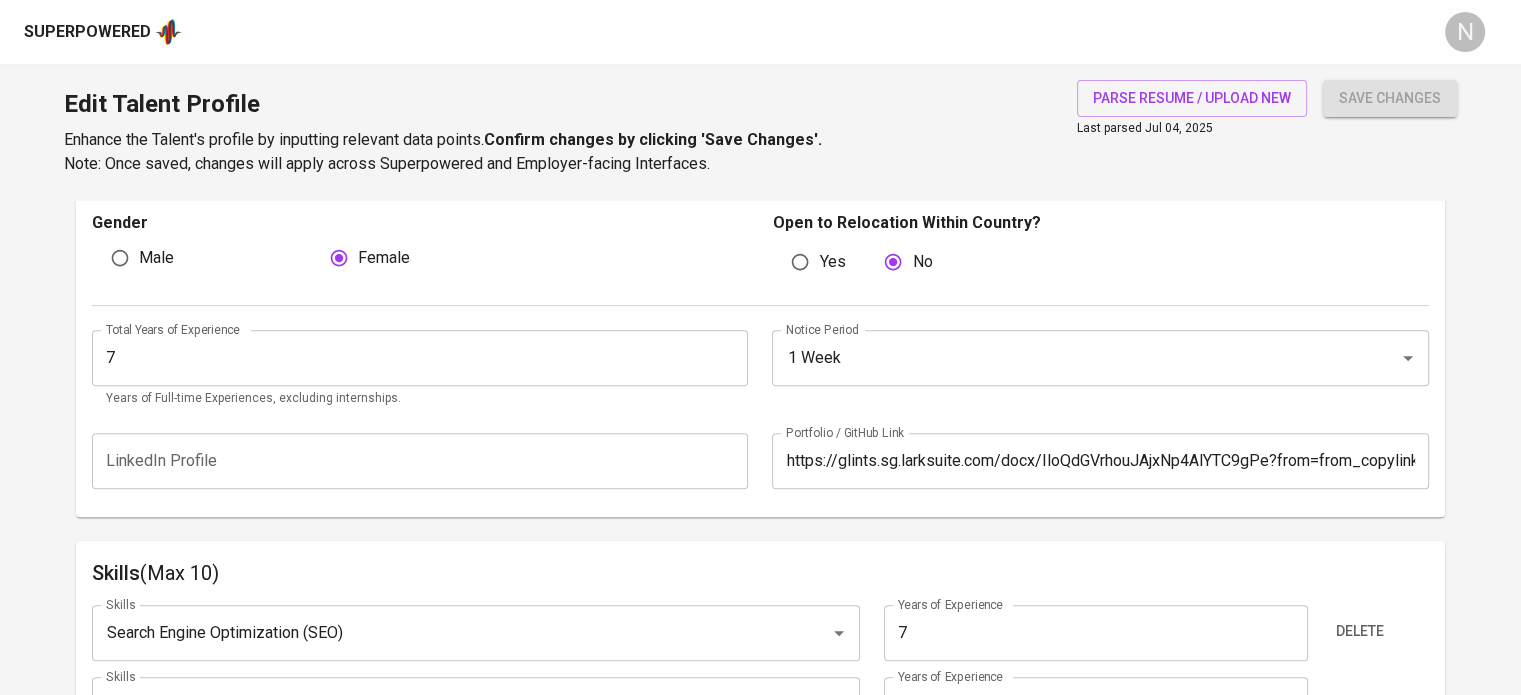 scroll, scrollTop: 700, scrollLeft: 0, axis: vertical 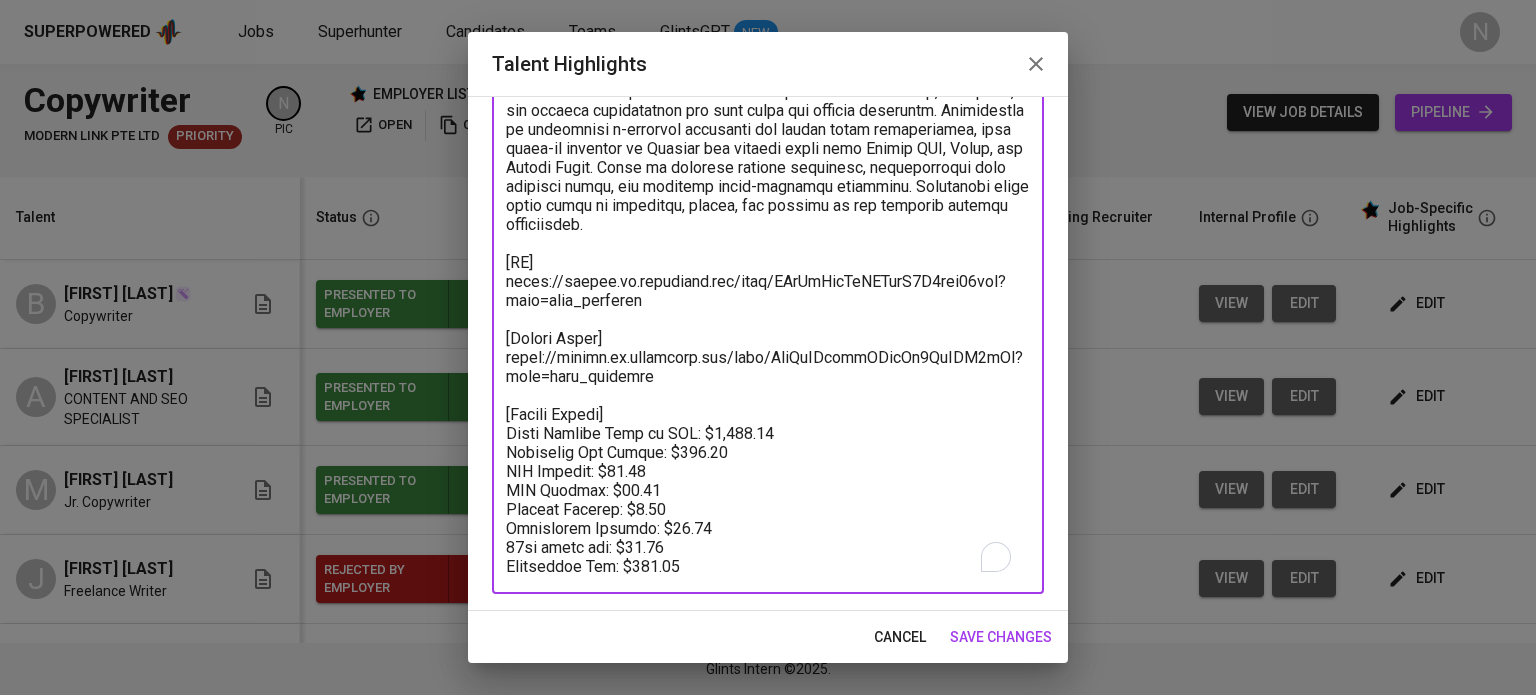 drag, startPoint x: 738, startPoint y: 431, endPoint x: 696, endPoint y: 431, distance: 42 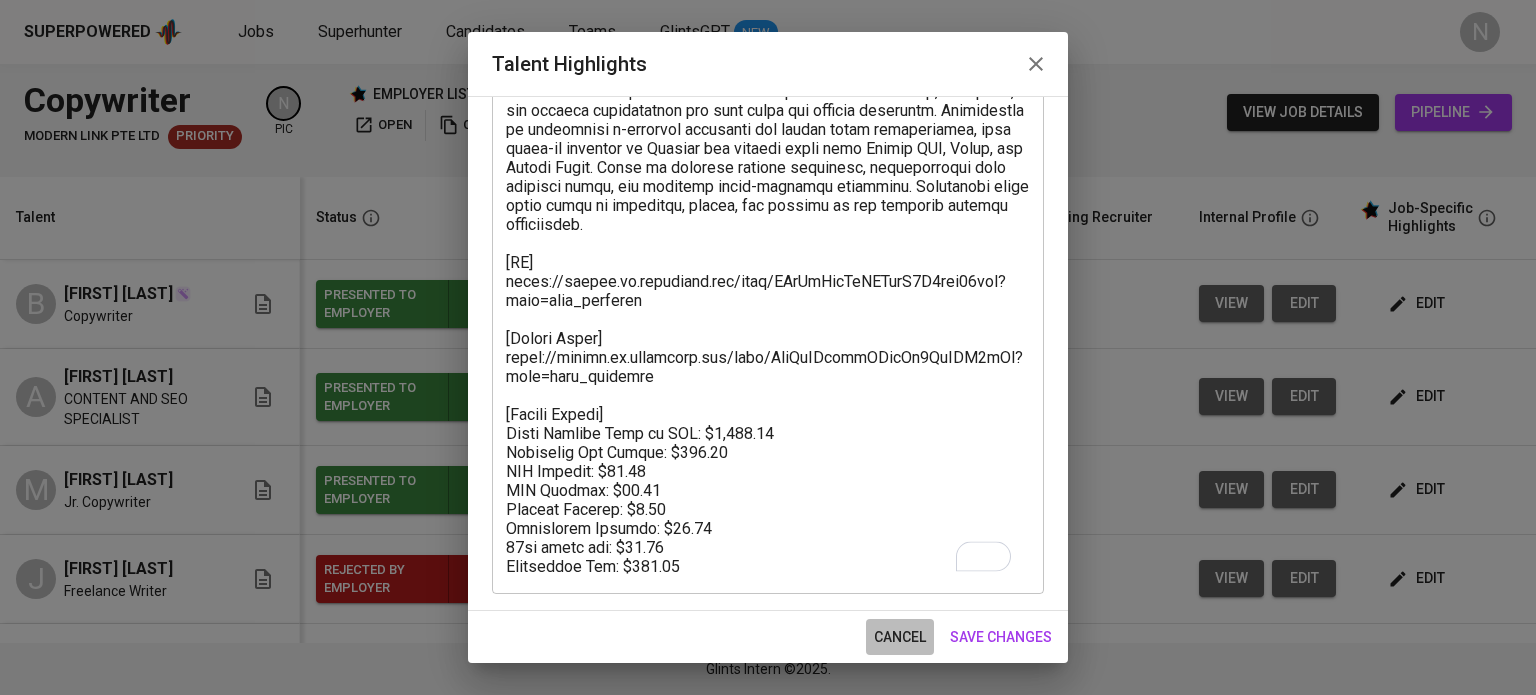 scroll, scrollTop: 184, scrollLeft: 0, axis: vertical 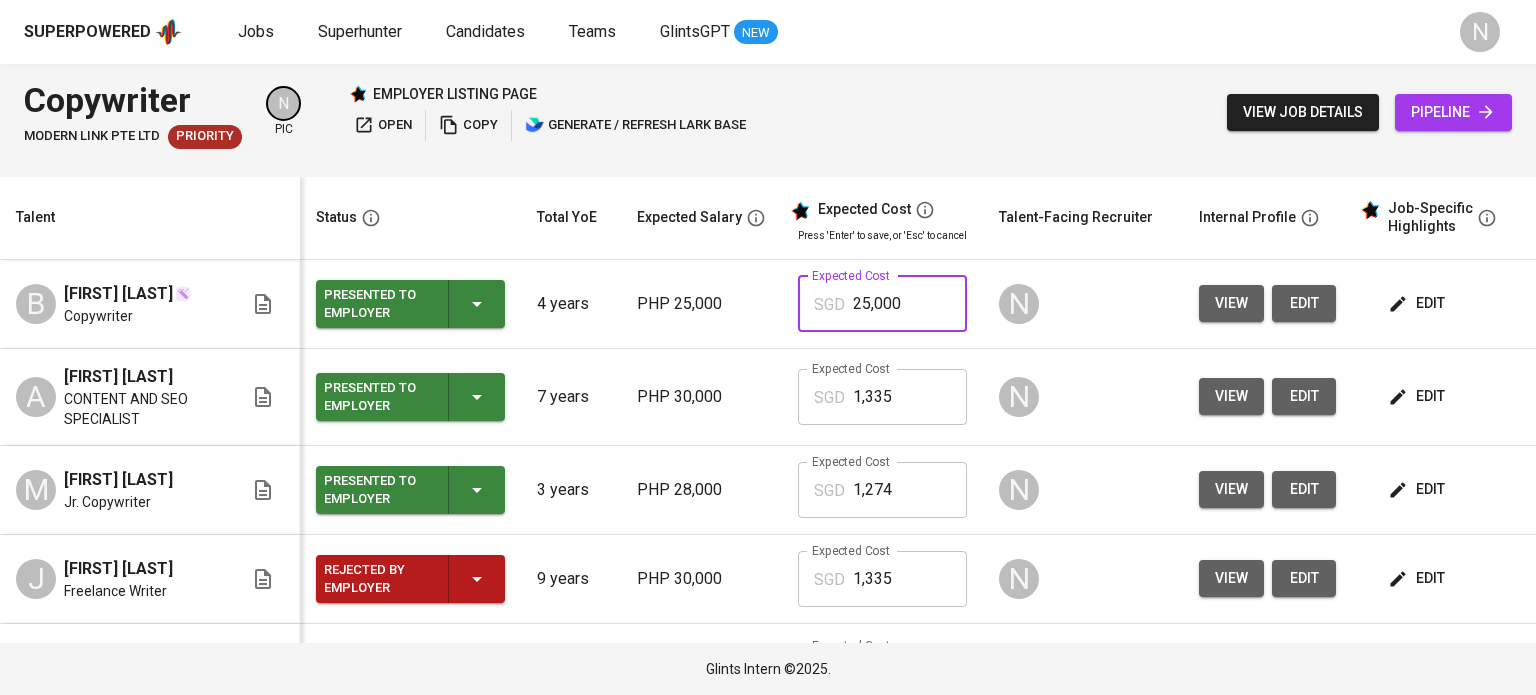 drag, startPoint x: 926, startPoint y: 297, endPoint x: 800, endPoint y: 323, distance: 128.65457 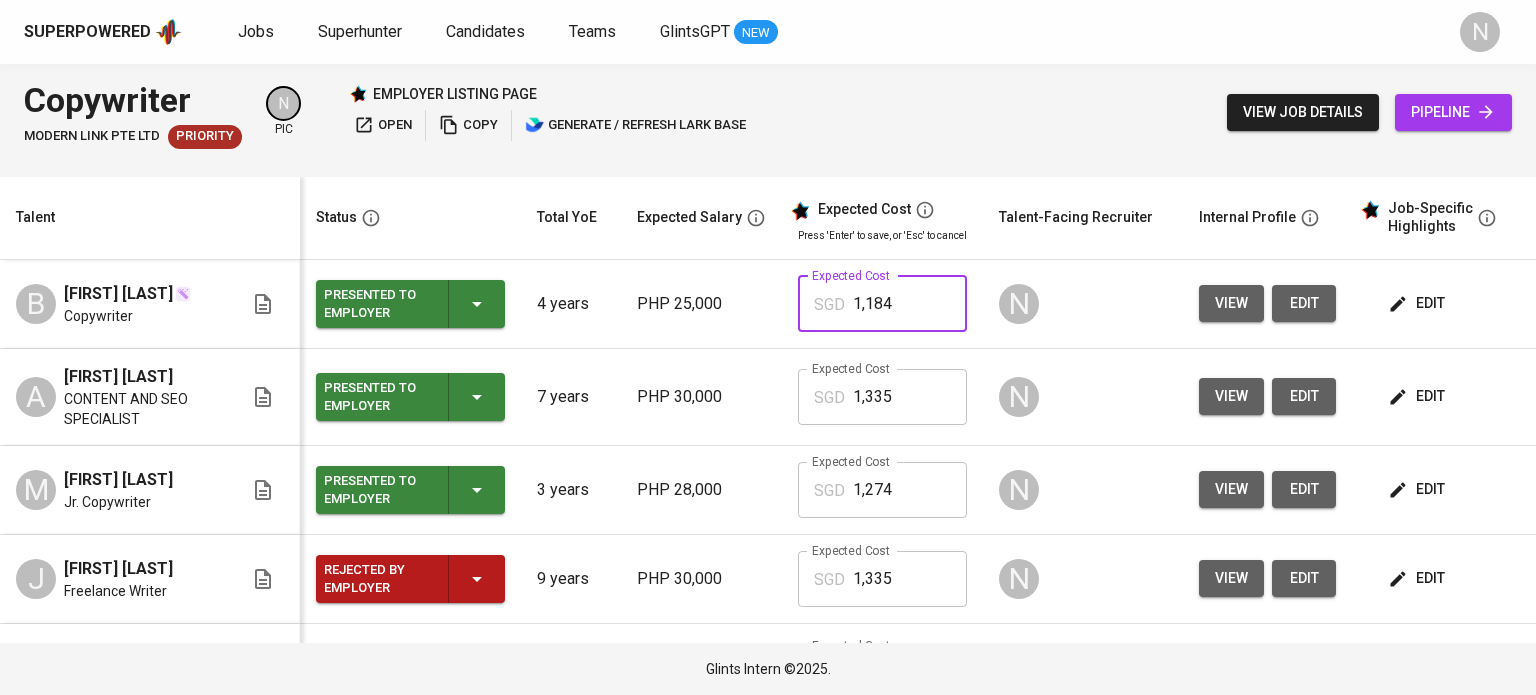 type on "1,184" 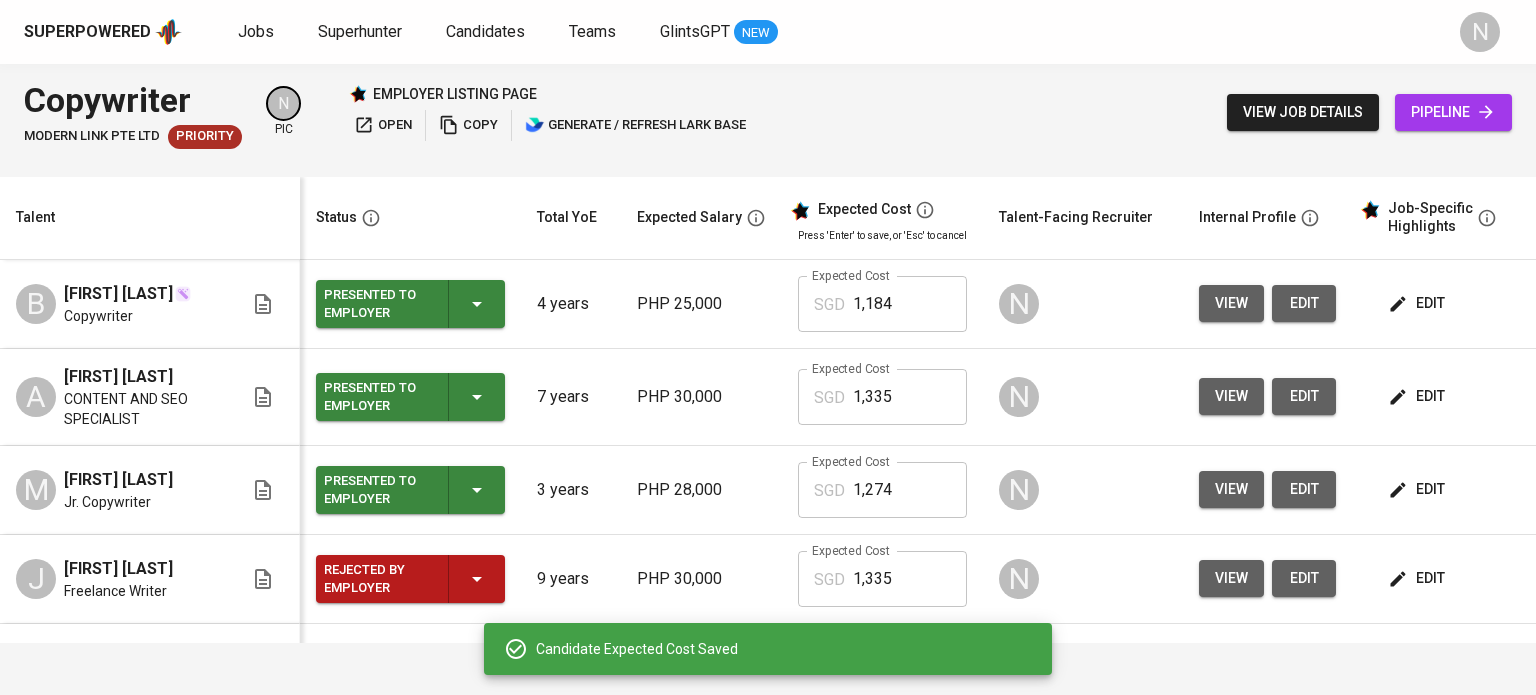 click on "edit" at bounding box center (1418, 303) 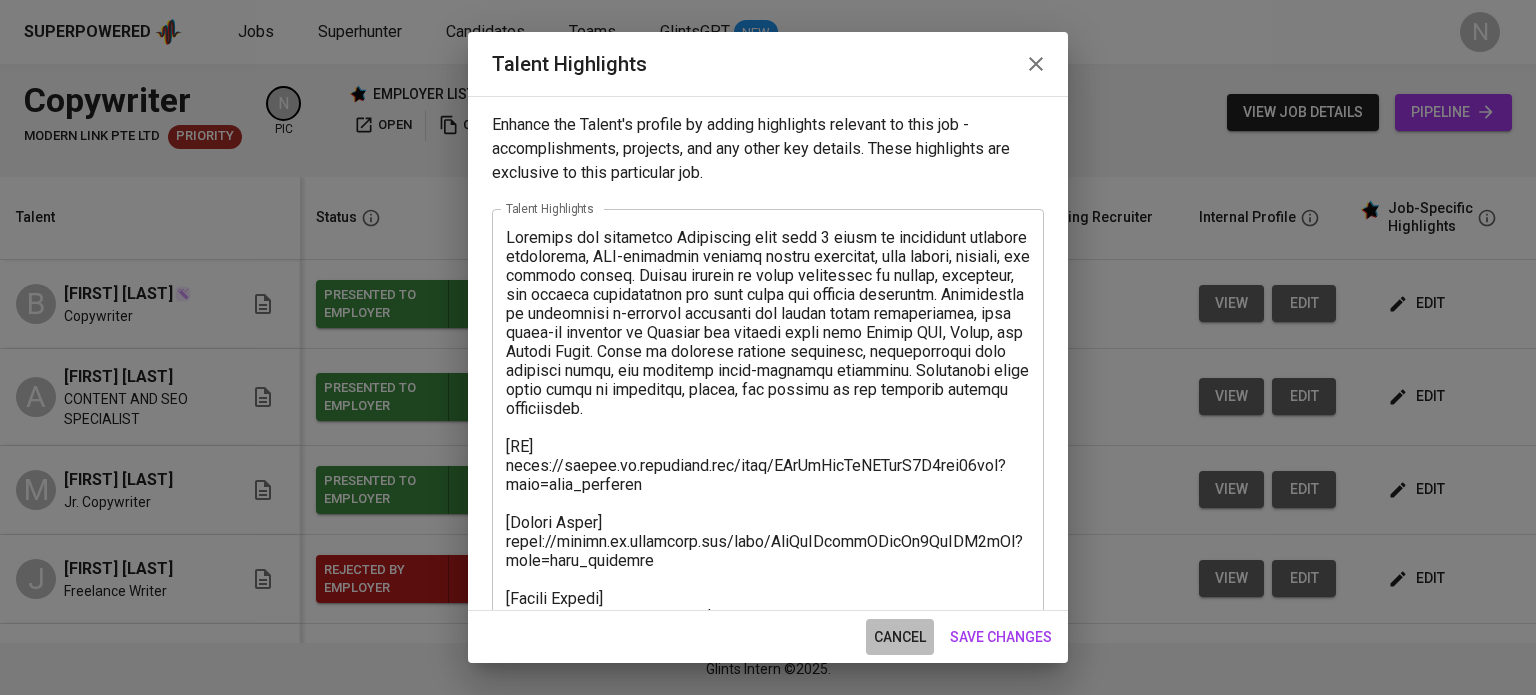 click on "cancel" at bounding box center [900, 637] 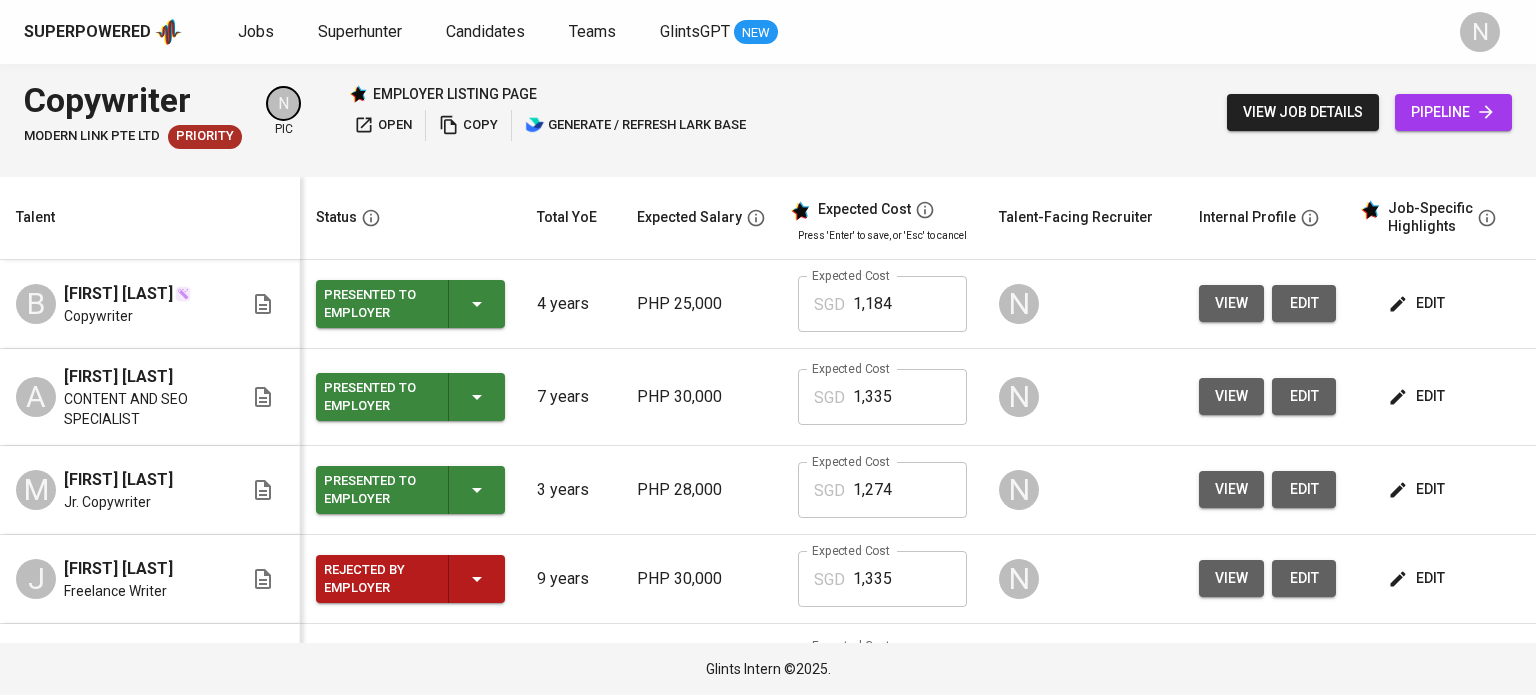 click on "edit" at bounding box center (1418, 396) 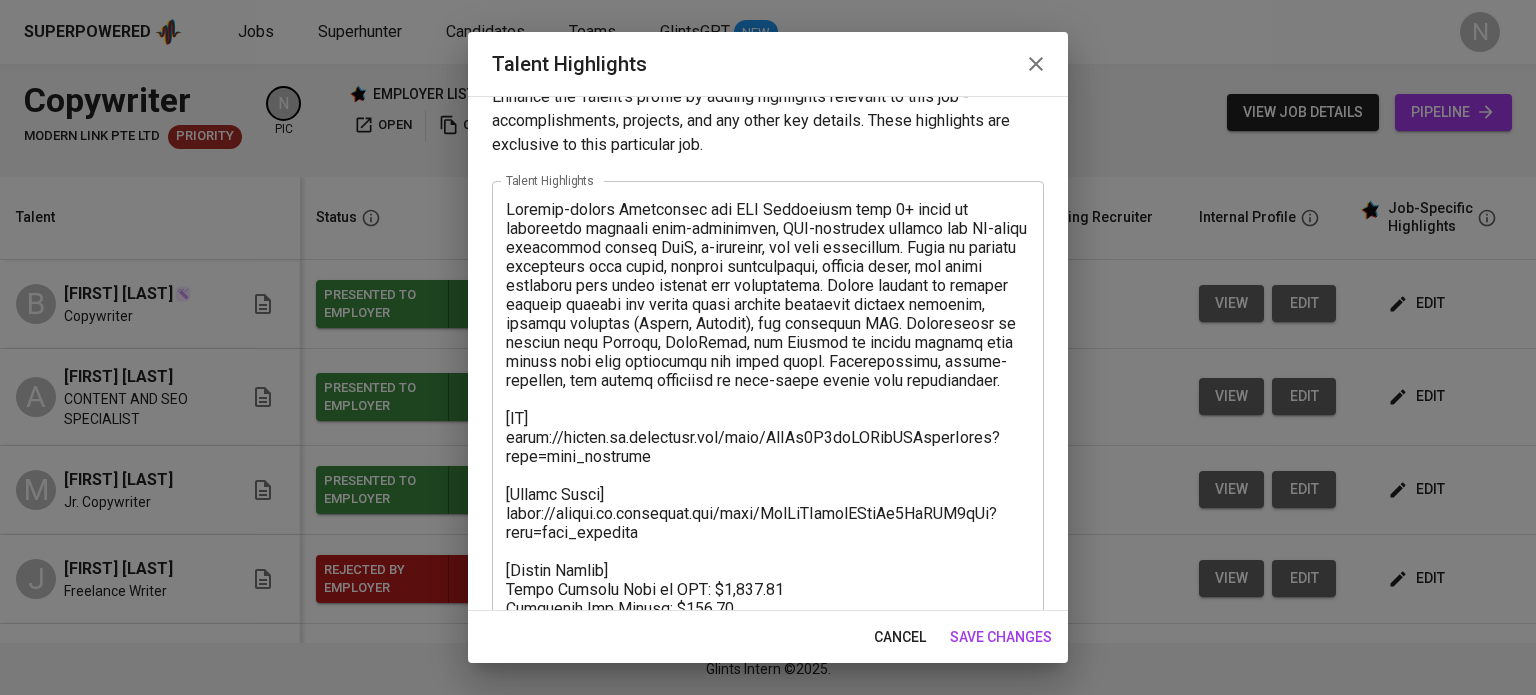 scroll, scrollTop: 200, scrollLeft: 0, axis: vertical 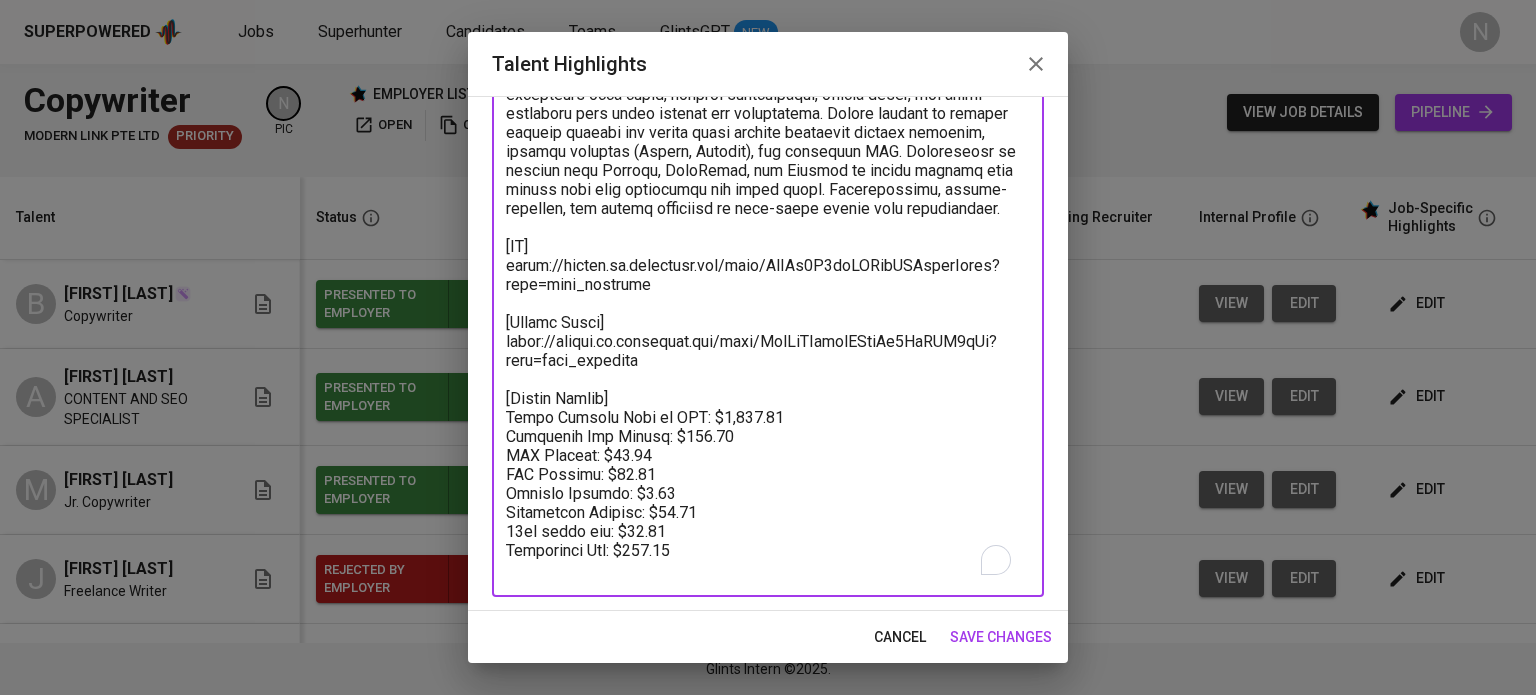 drag, startPoint x: 654, startPoint y: 385, endPoint x: 495, endPoint y: 369, distance: 159.80301 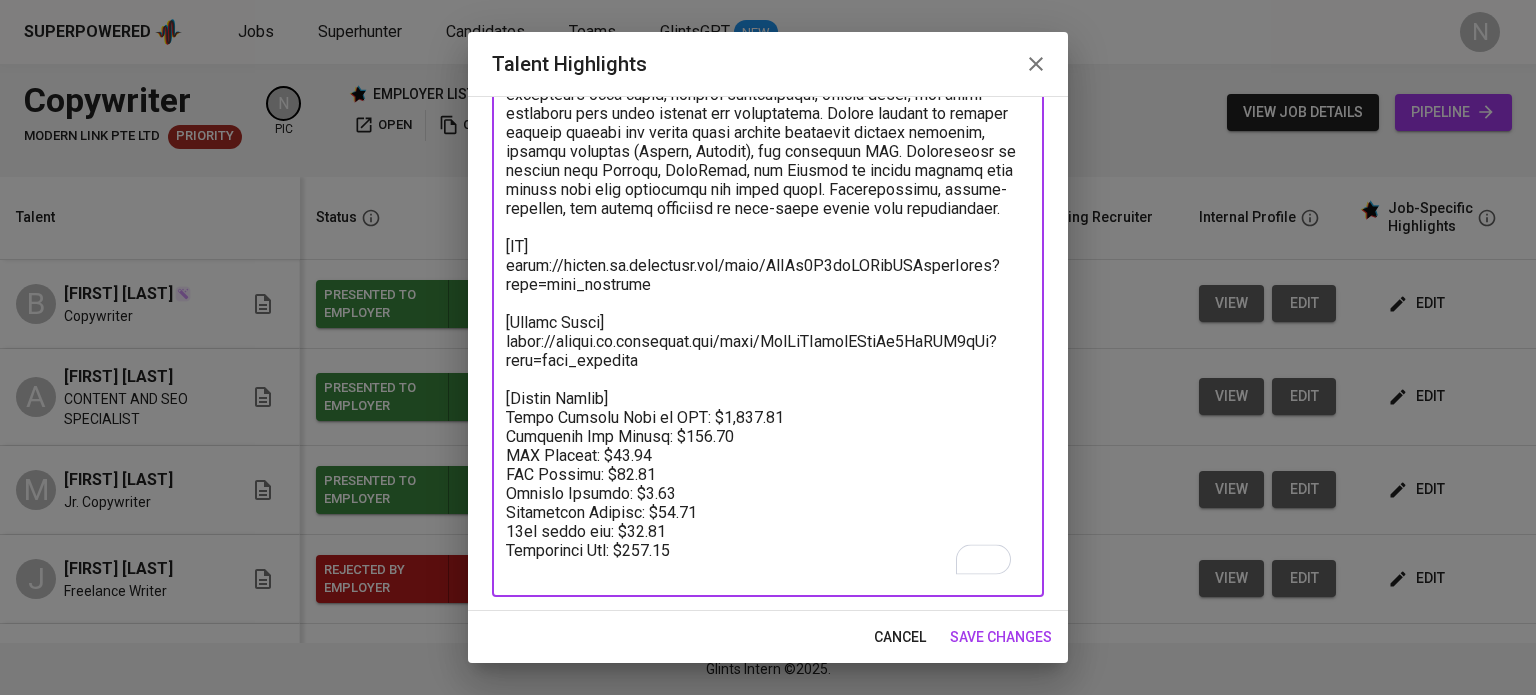 scroll, scrollTop: 200, scrollLeft: 0, axis: vertical 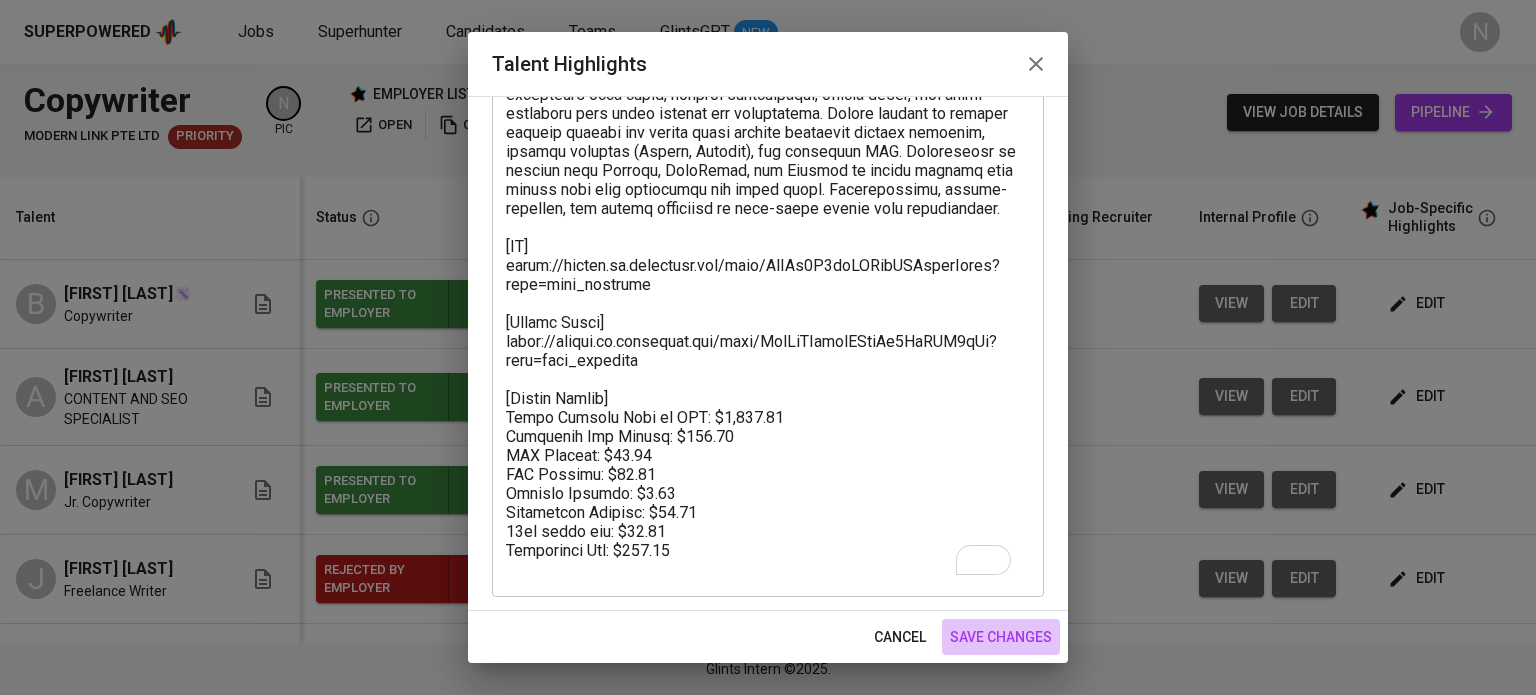 click on "save changes" at bounding box center (1001, 637) 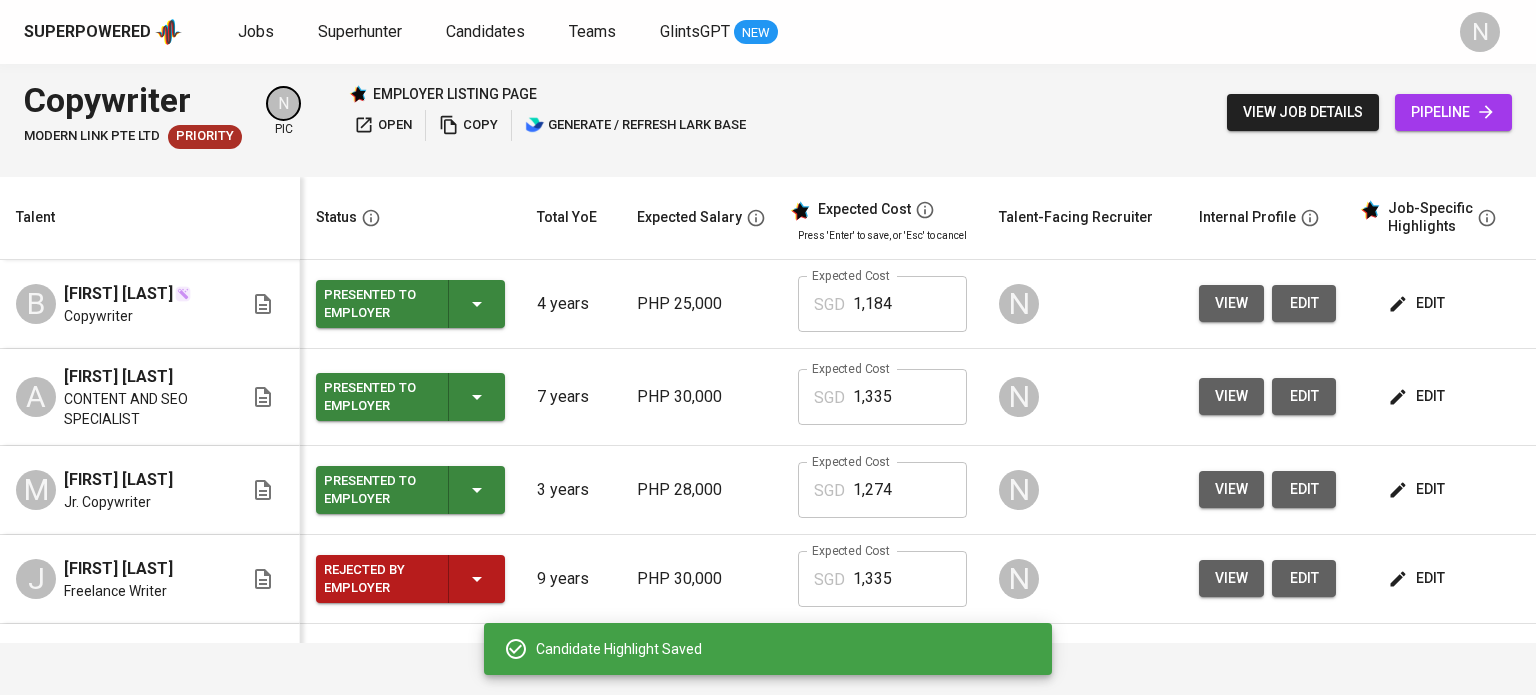 click on "edit" at bounding box center (1418, 303) 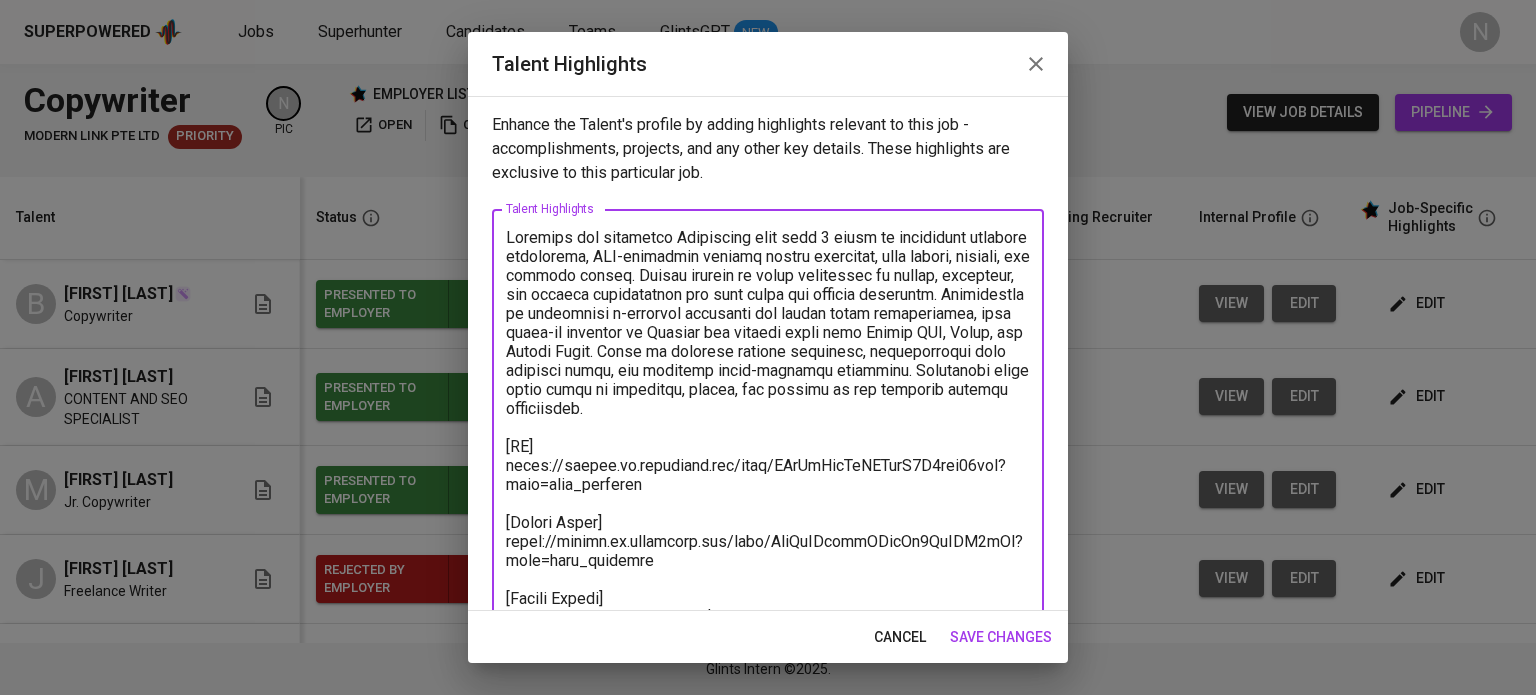 drag, startPoint x: 643, startPoint y: 559, endPoint x: 497, endPoint y: 537, distance: 147.64822 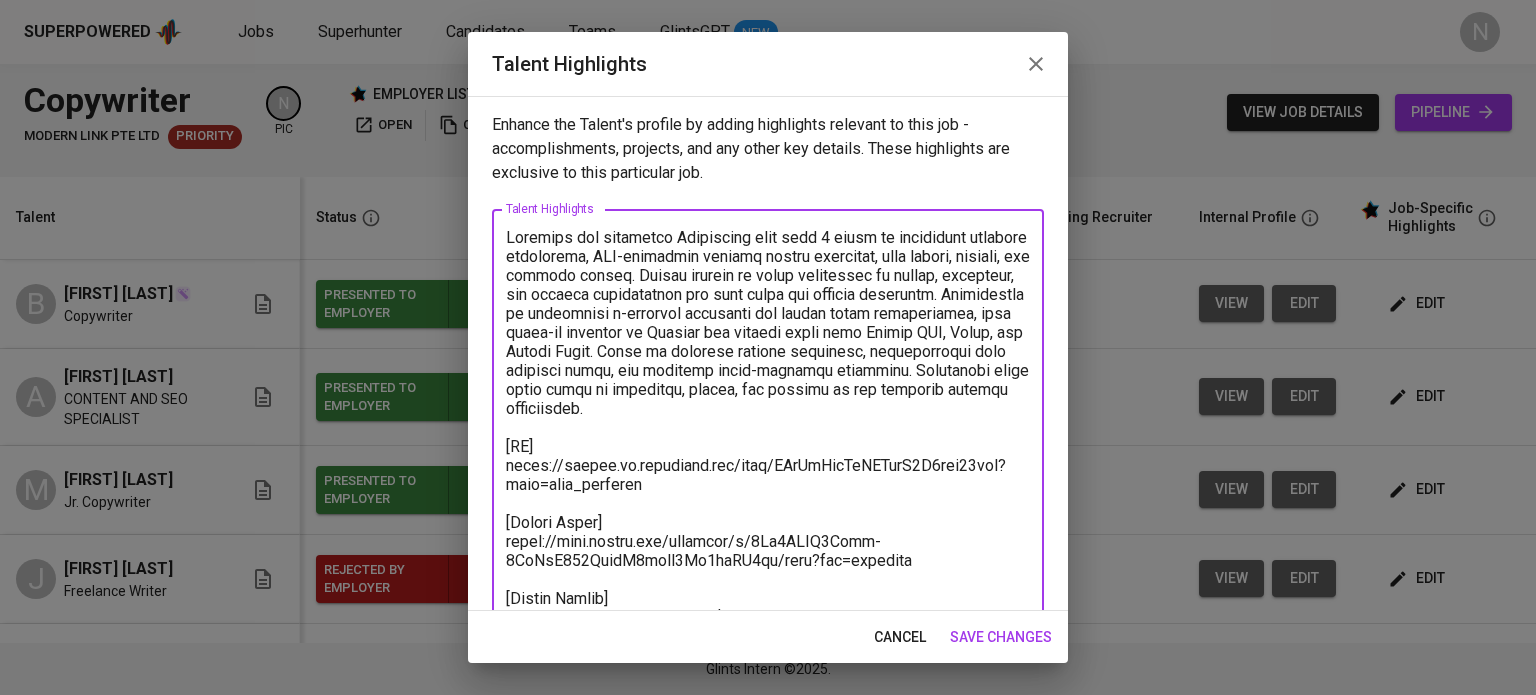 scroll, scrollTop: 40, scrollLeft: 0, axis: vertical 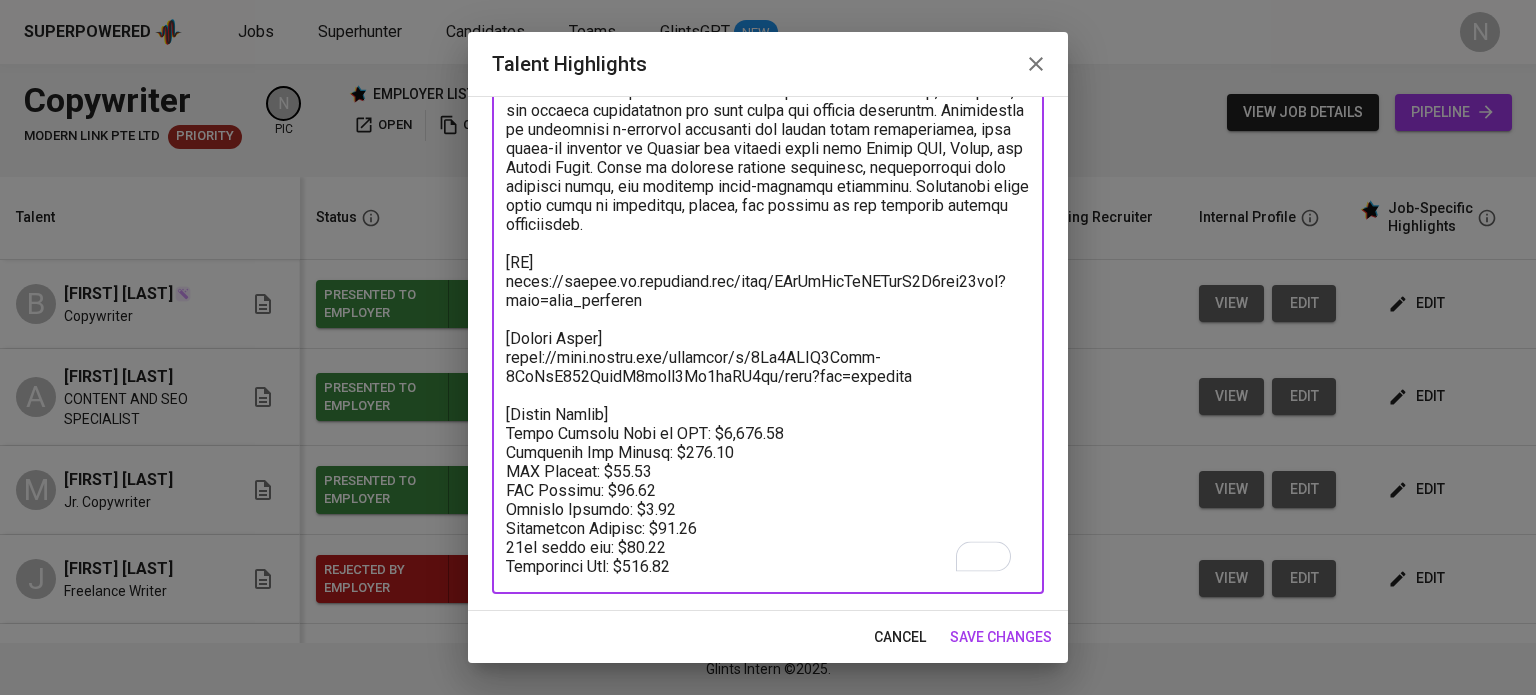 type on "Creative and versatile Copywriter with over 4 years of experience crafting compelling, SEO-optimized content across lifestyle, real estate, fashion, and culture niches. Proven ability to write persuasive ad copies, headlines, and product descriptions for both print and digital platforms. Experienced in supporting e-commerce campaigns and online brand storytelling, with hands-on exposure to Shopify and digital tools like Surfer SEO, Canva, and Google Suite. Adept at managing content calendars, collaborating with creative teams, and engaging youth-oriented audiences. Passionate about using words to influence, inform, and inspire in the evolving digital marketplace.
[CV]
https://glints.sg.larksuite.com/file/PNrLbJpyUoLESexV1J1ljw56ghd?from=from_copylink
[Sample Works]
https://docs.google.com/document/d/1Qk5BPVK0Sokf-4StXsC068PpvnD8oqgf6Zm5jpJD6ts/edit?usp=drivesdk
[Talent Salary]
Total Payroll Cost in SGD: $1,184.29
Candidate Net Salary: $623.75
HMO Benefit: $74.85
SSS Benefit: $63.12
Pagibig Benefit: $4.9..." 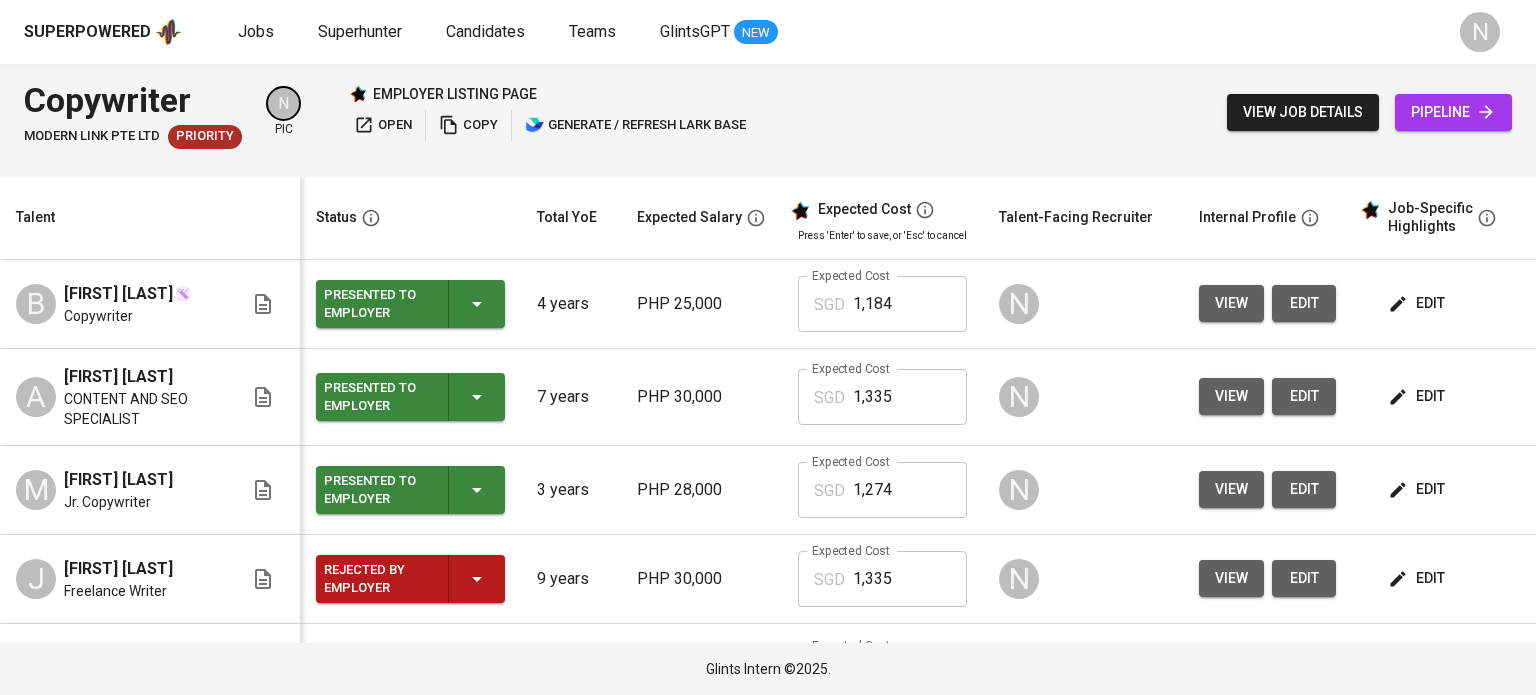type 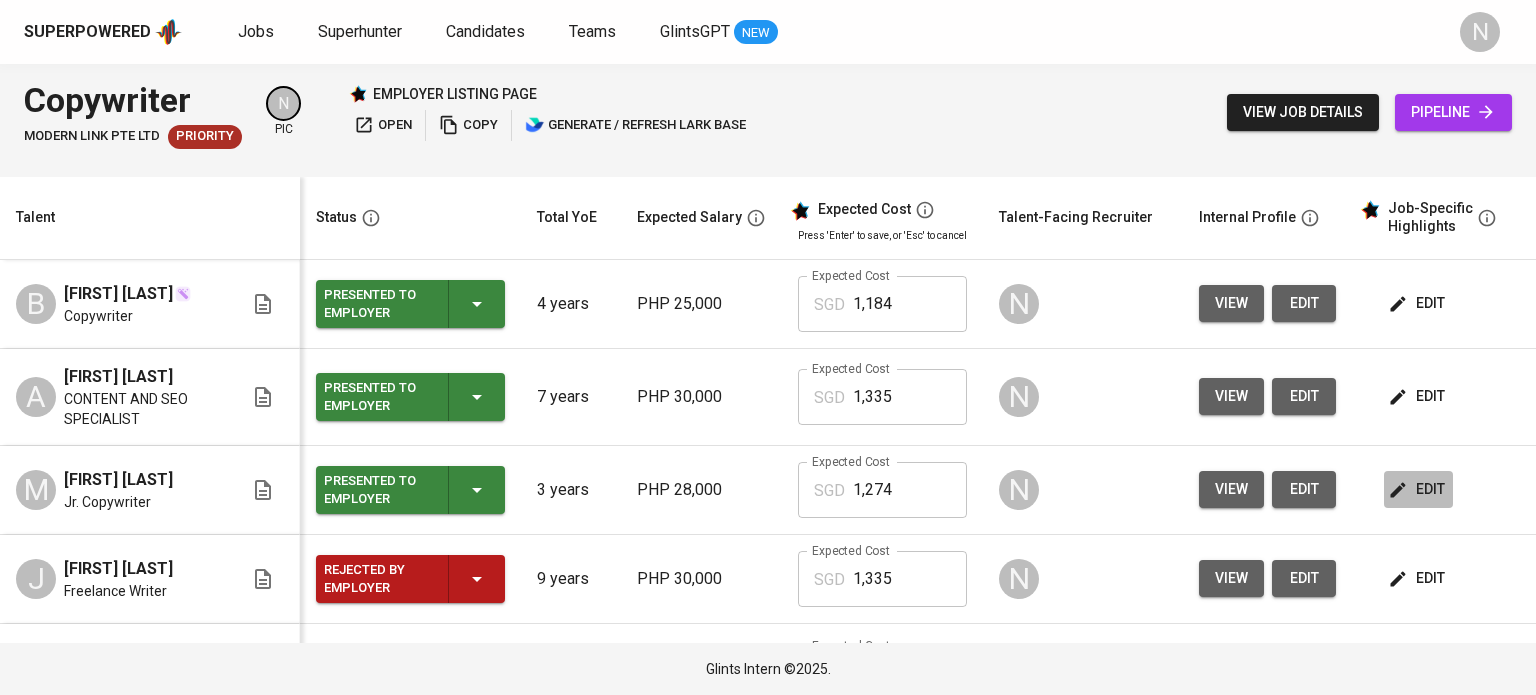 click on "edit" at bounding box center (1418, 489) 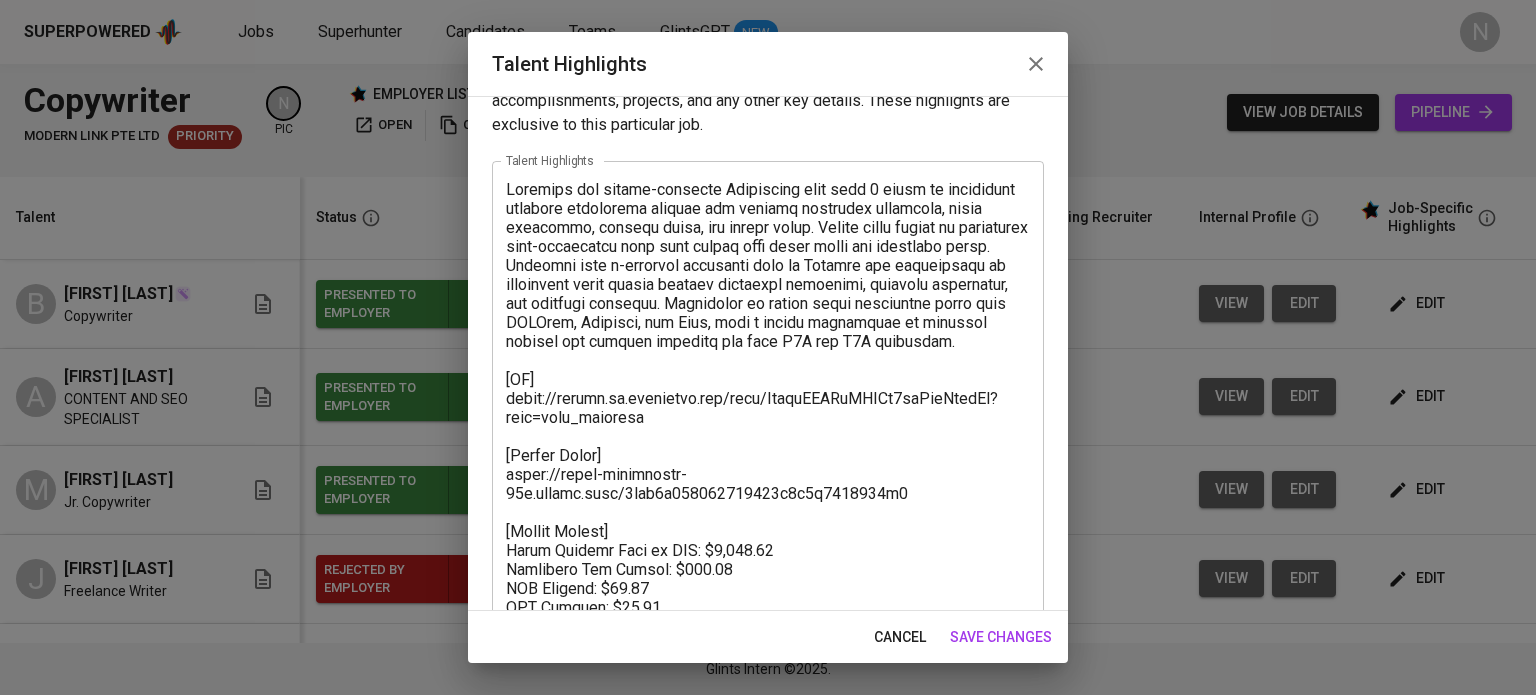 scroll, scrollTop: 184, scrollLeft: 0, axis: vertical 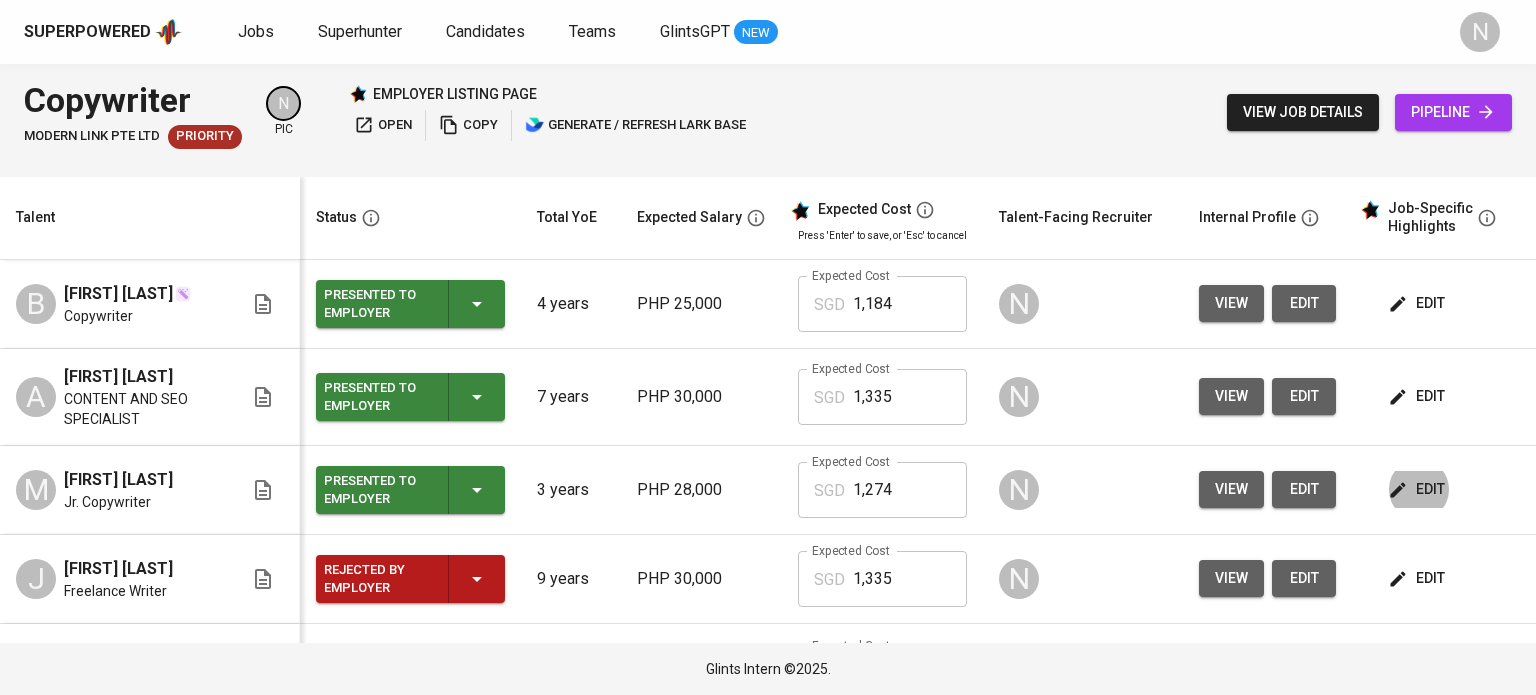 type 